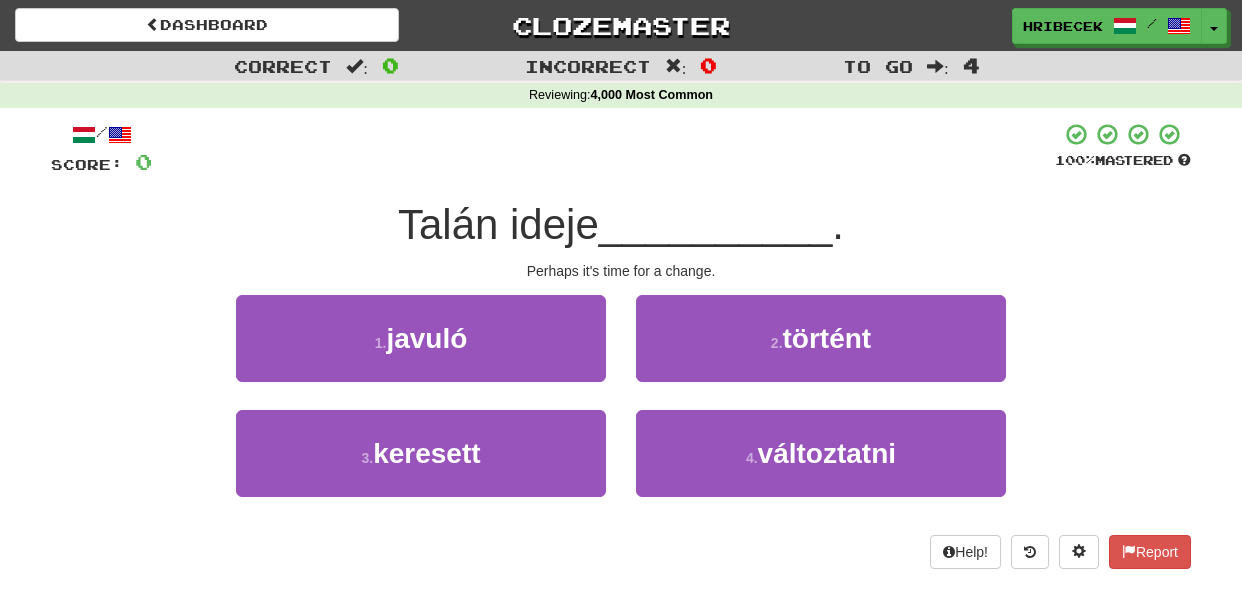 scroll, scrollTop: 0, scrollLeft: 0, axis: both 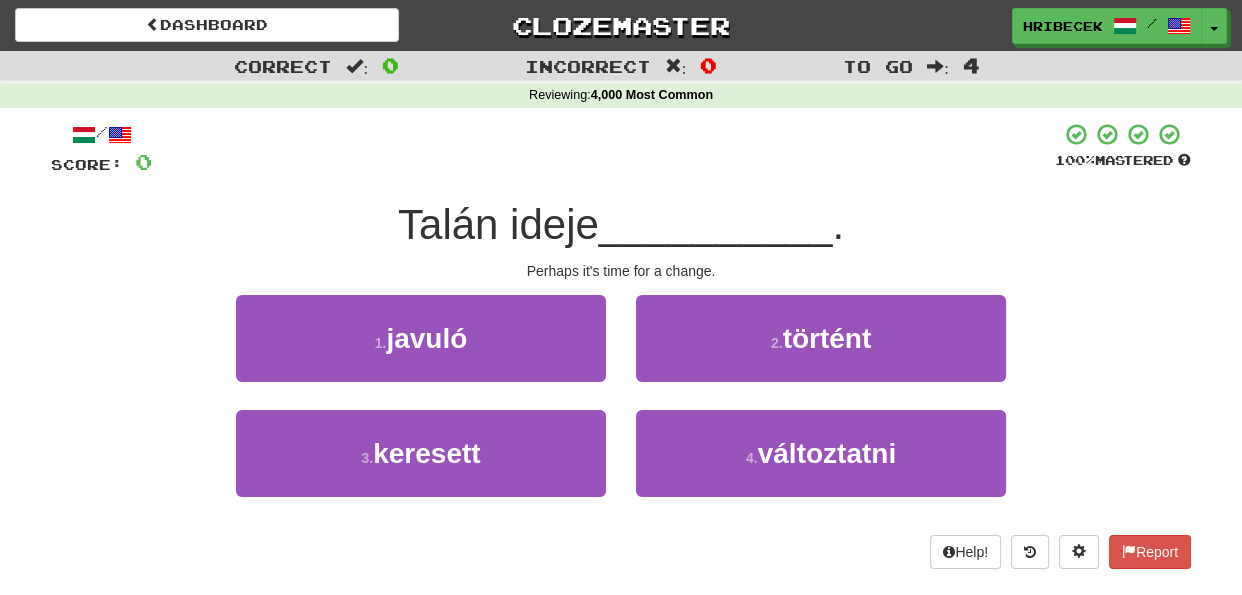 click on "2 .  történt" at bounding box center [821, 352] 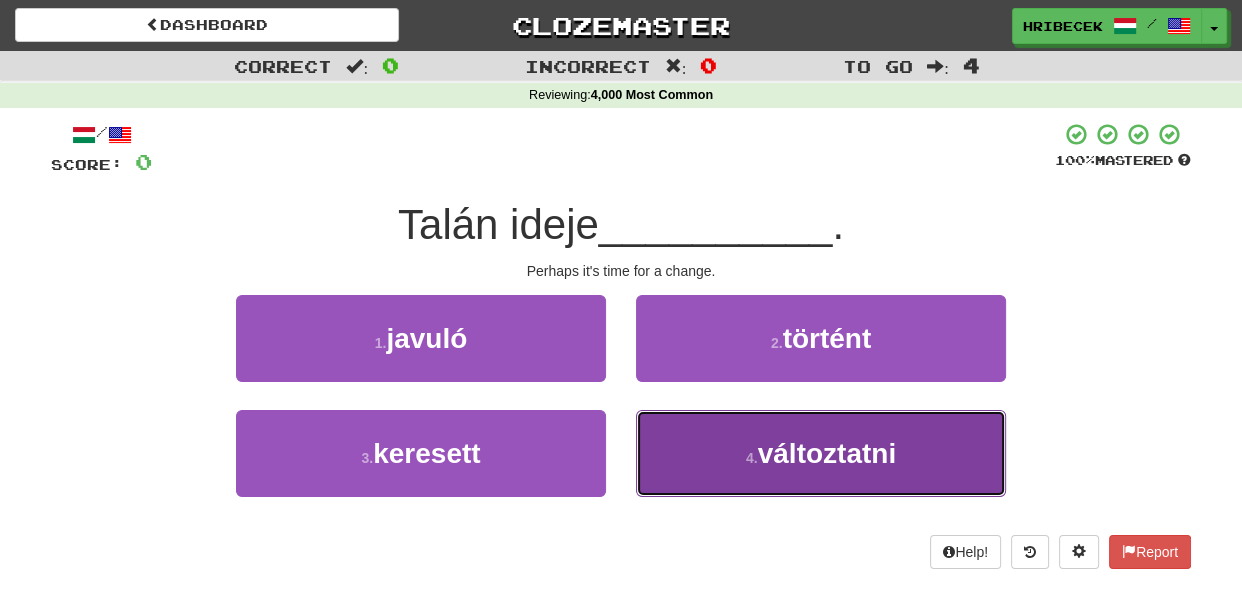 click on "4 .  változtatni" at bounding box center [821, 453] 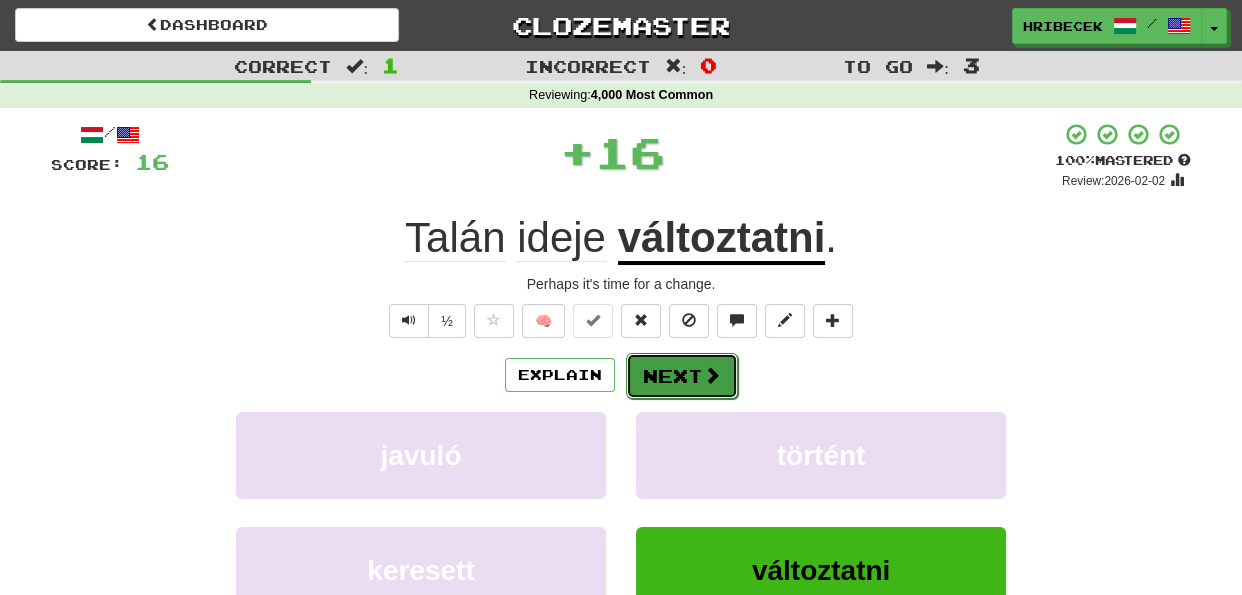 click on "Next" at bounding box center (682, 376) 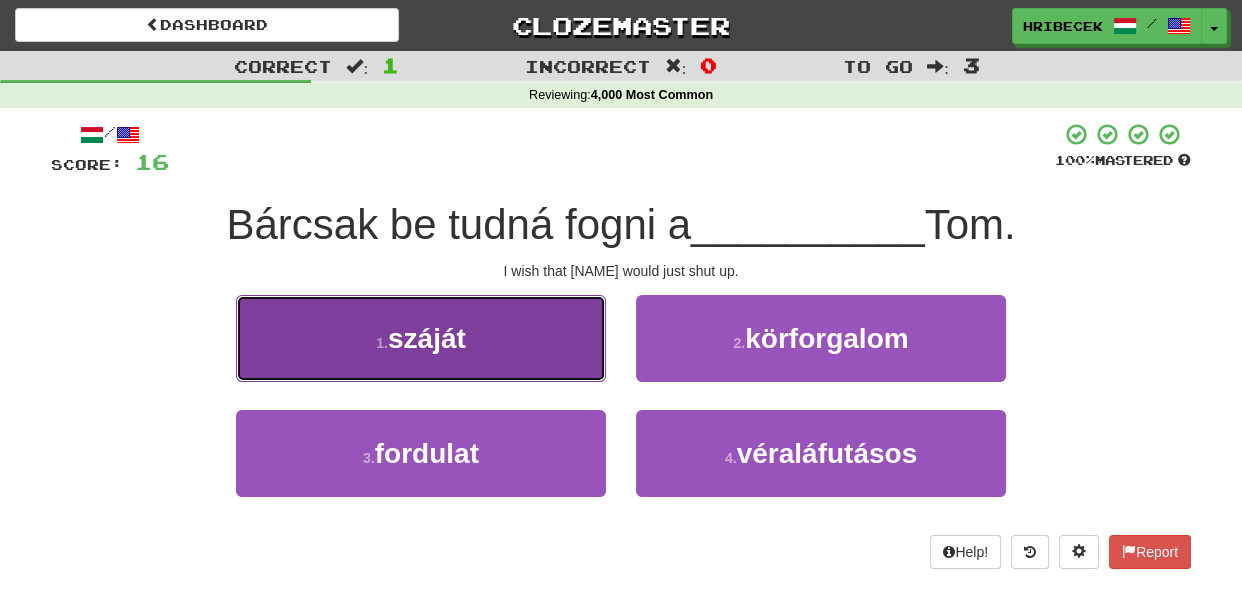 click on "1 .  száját" at bounding box center [421, 338] 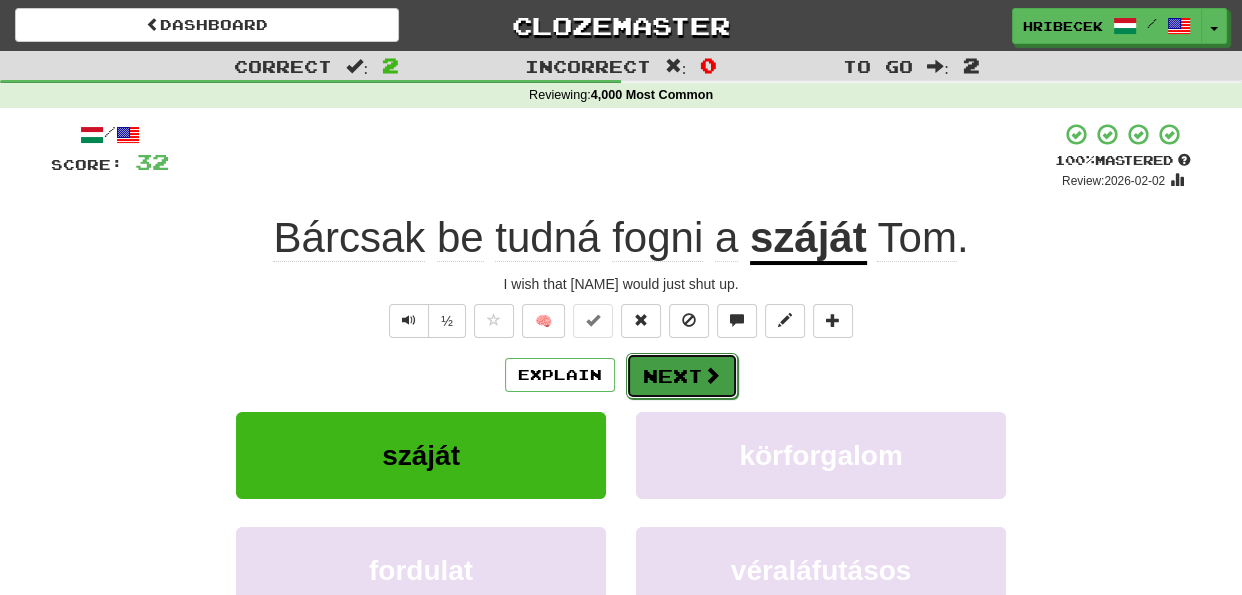 click on "Next" at bounding box center (682, 376) 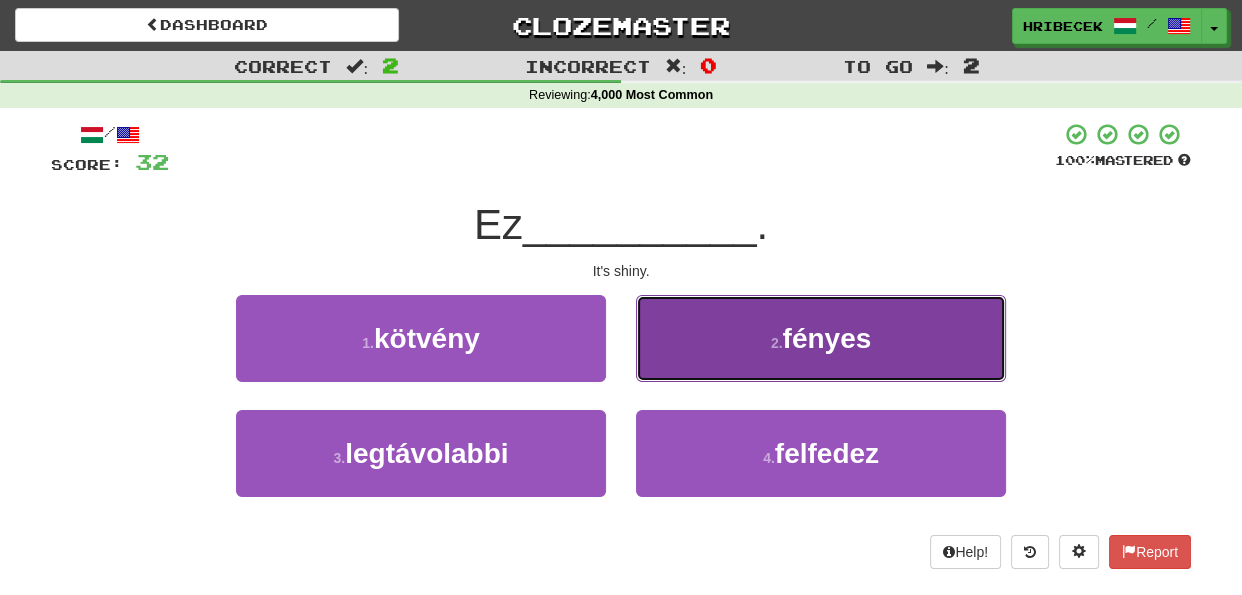 click on "2 .  fényes" at bounding box center [821, 338] 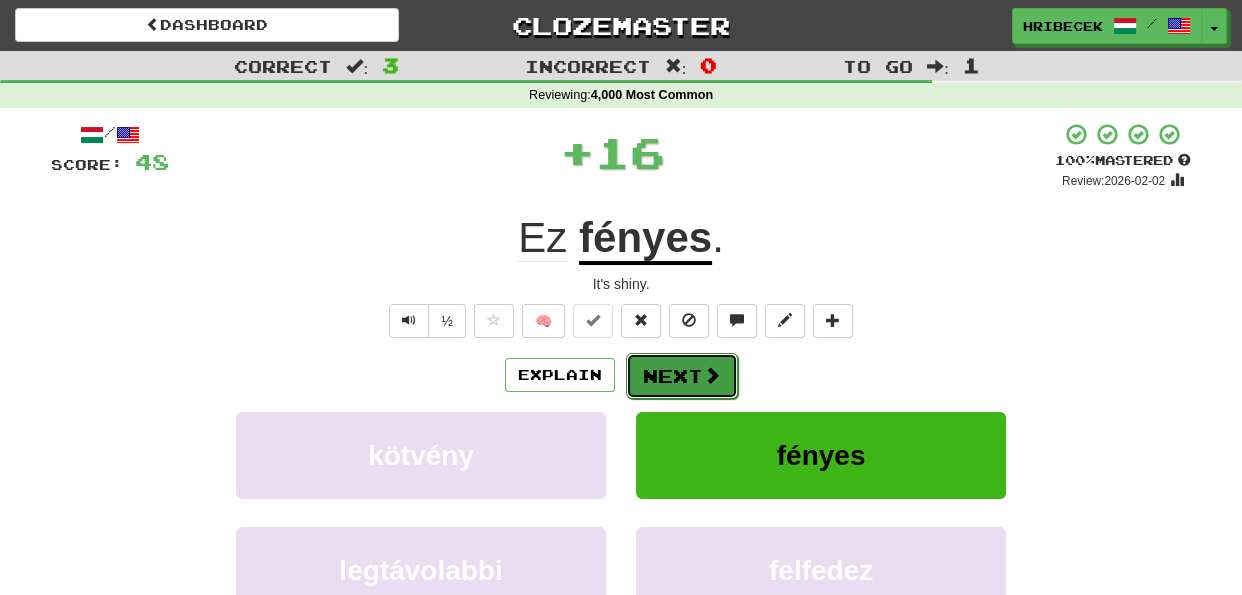 click on "Next" at bounding box center (682, 376) 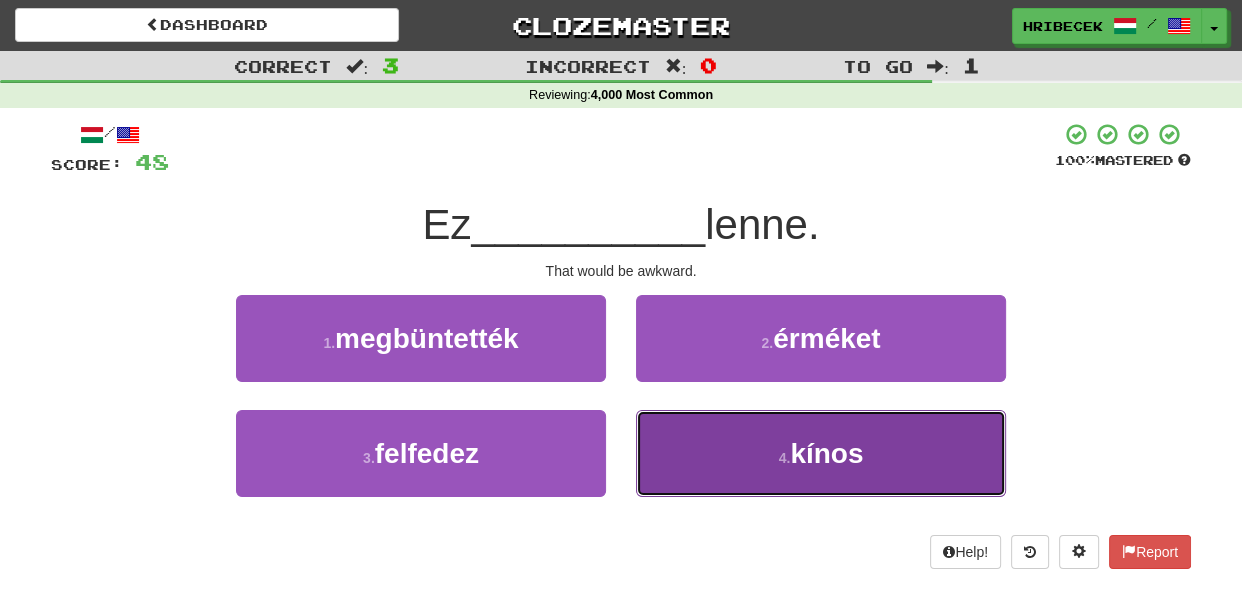 click on "4 .  kínos" at bounding box center (821, 453) 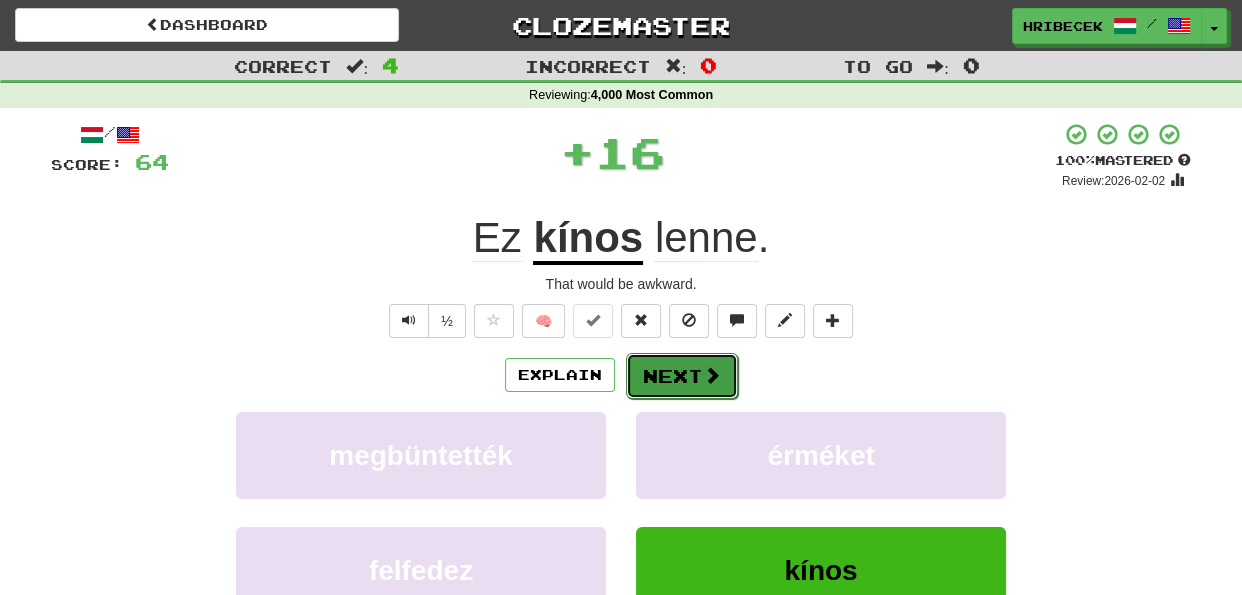 click on "Next" at bounding box center (682, 376) 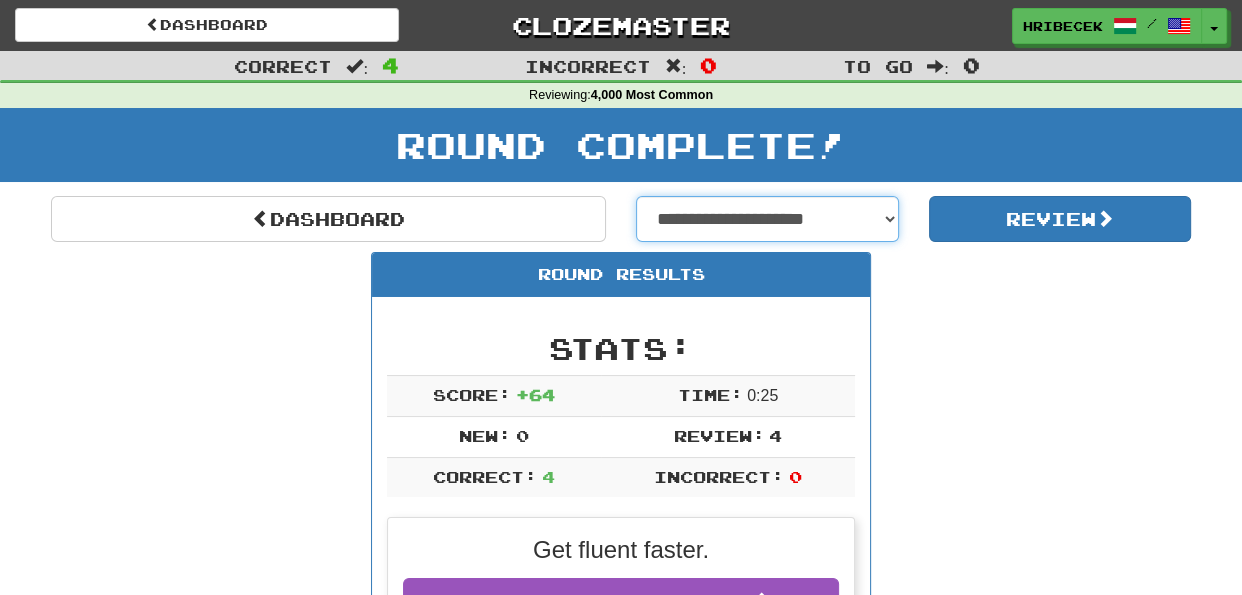 click on "**********" at bounding box center [767, 219] 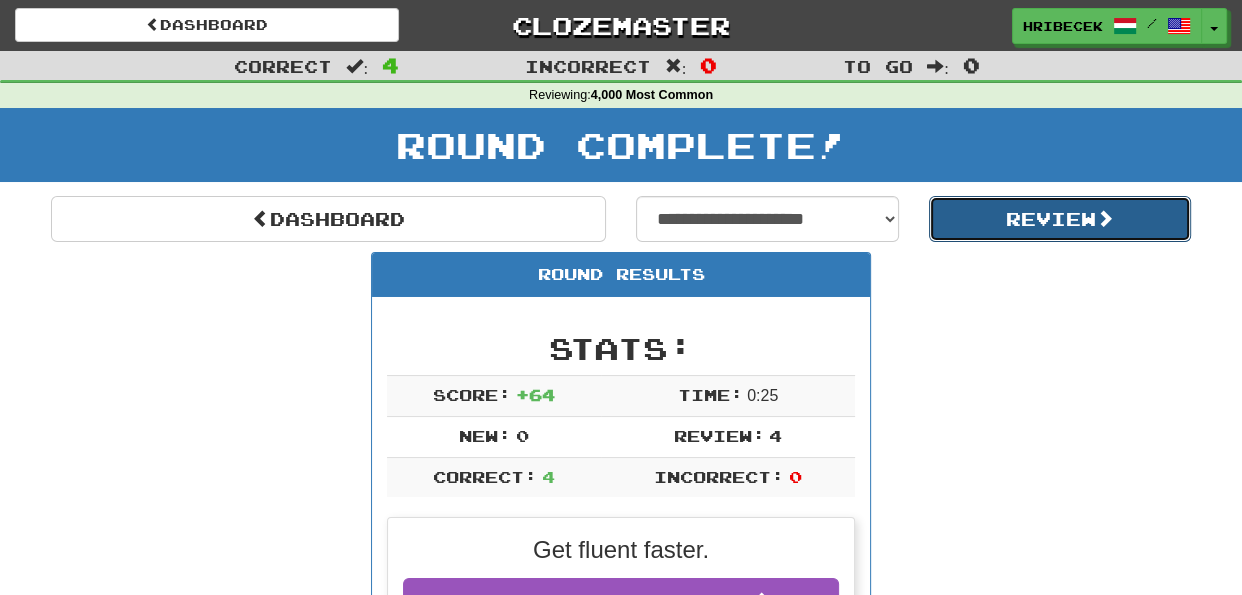 click on "Review" at bounding box center [1060, 219] 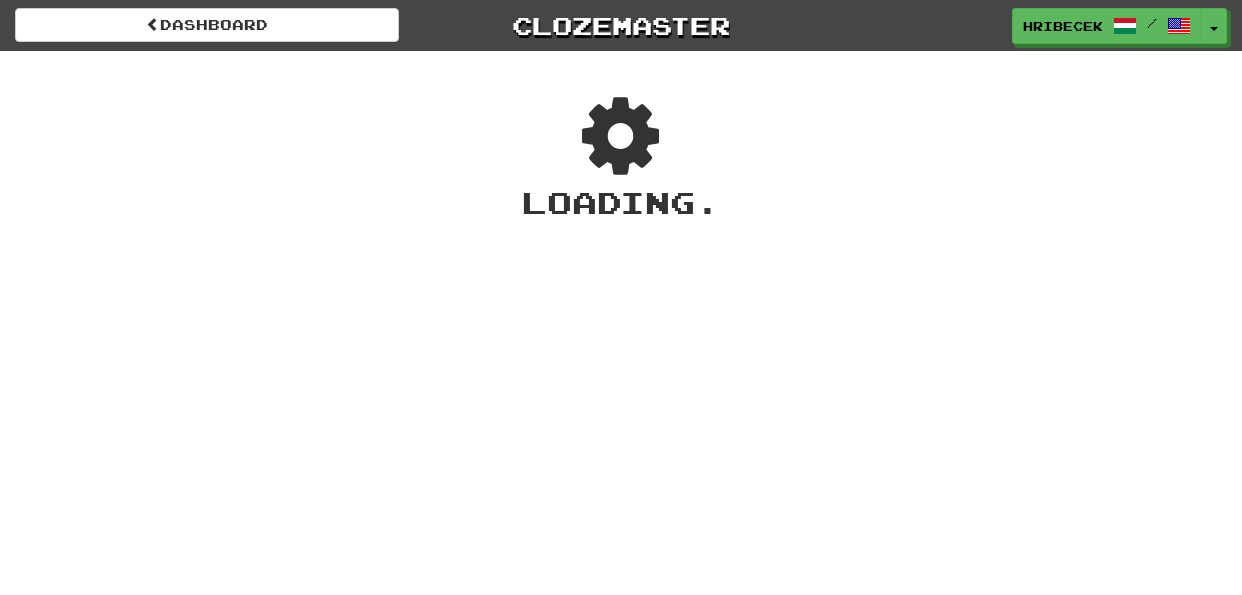 scroll, scrollTop: 0, scrollLeft: 0, axis: both 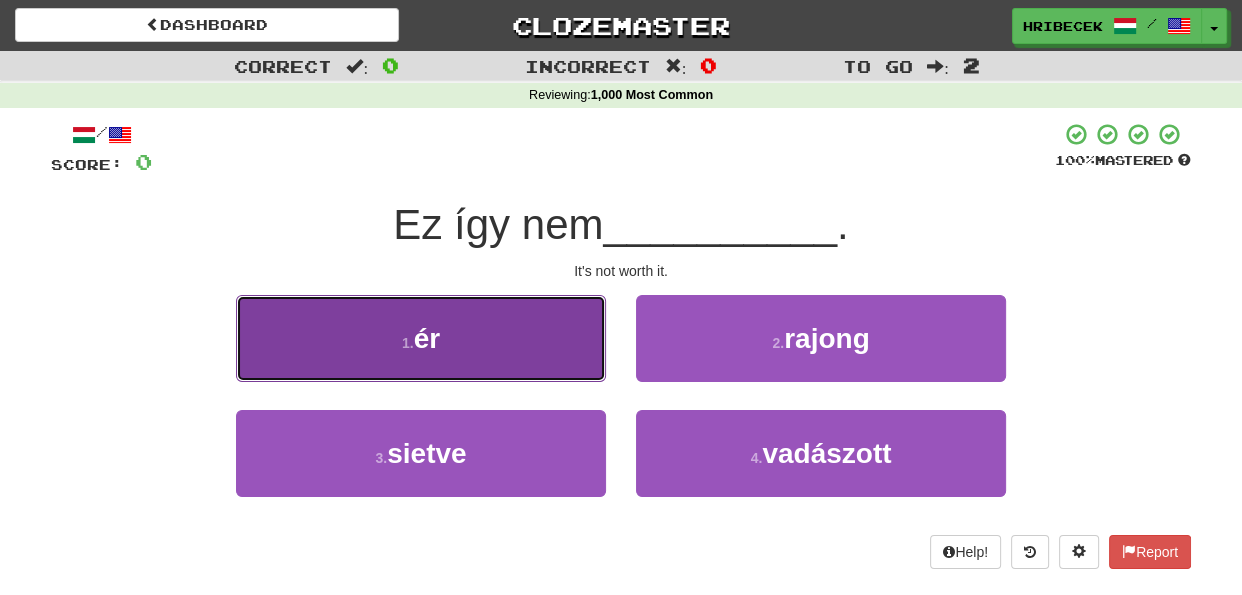 click on "1 .  ér" at bounding box center [421, 338] 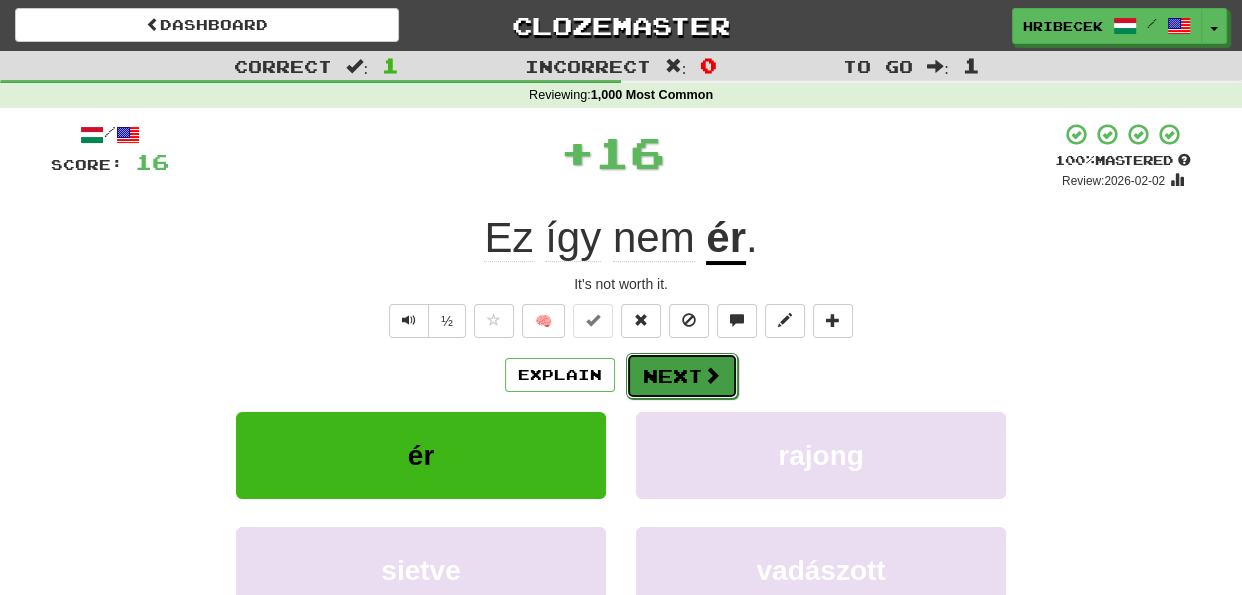 click on "Next" at bounding box center [682, 376] 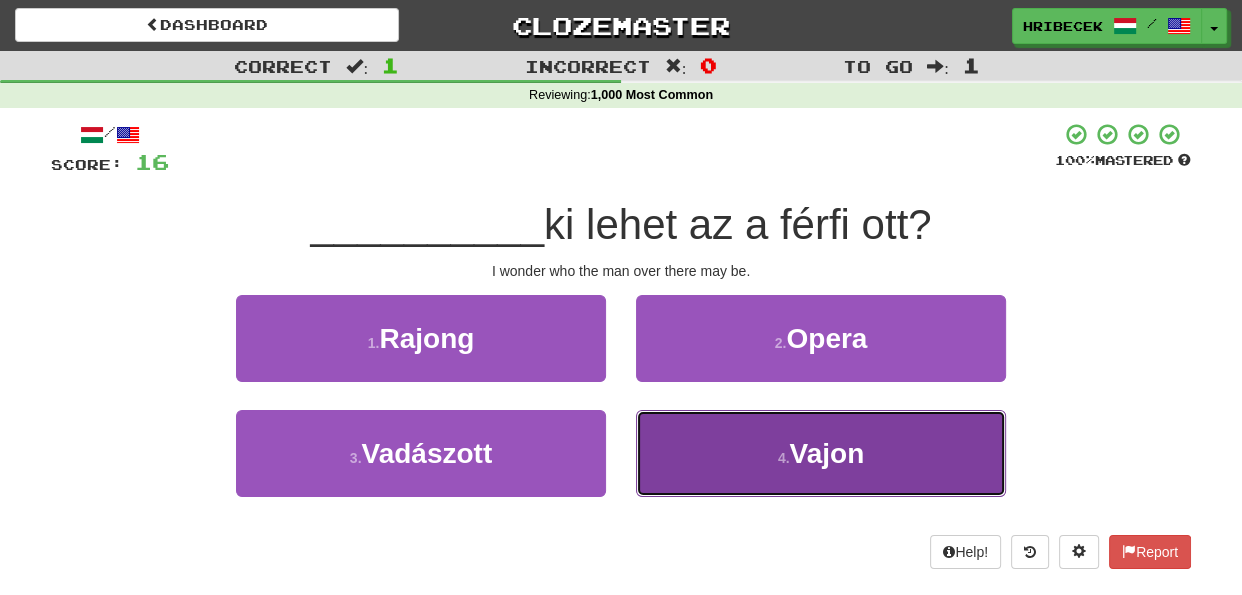 click on "4 .  Vajon" at bounding box center (821, 453) 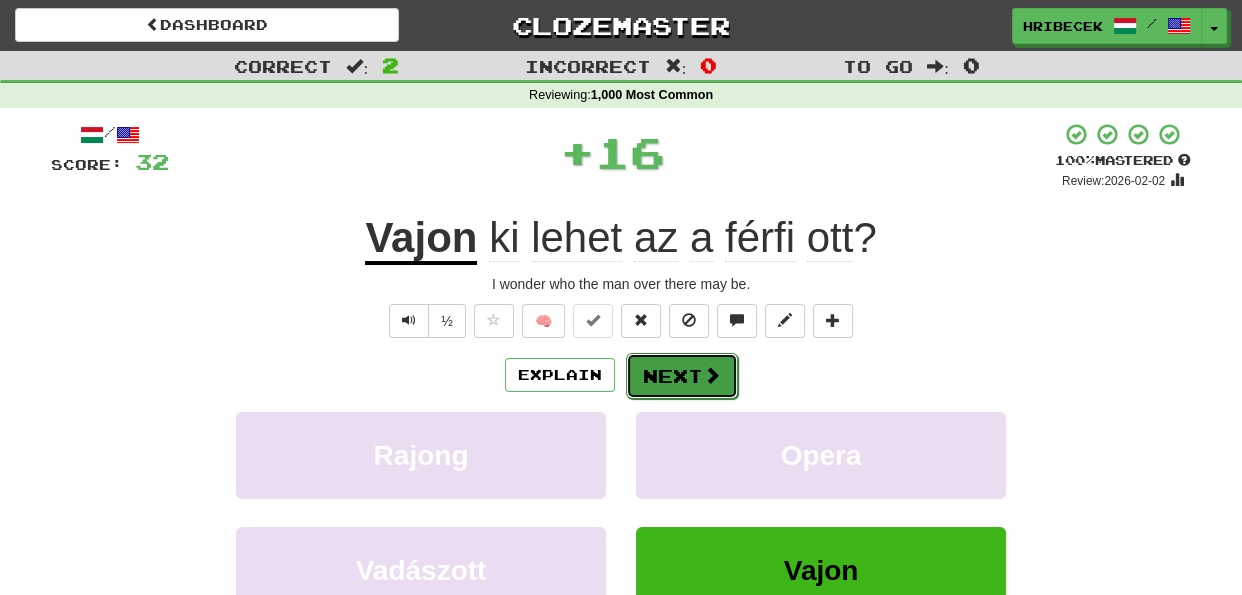 click on "Next" at bounding box center (682, 376) 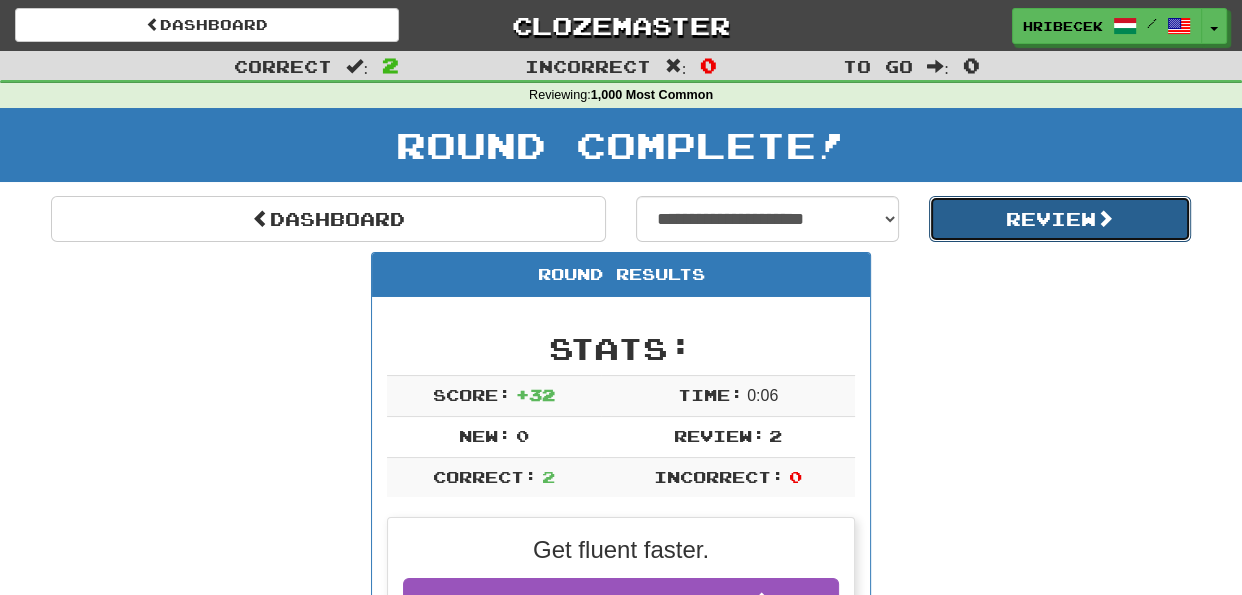 click on "Review" at bounding box center (1060, 219) 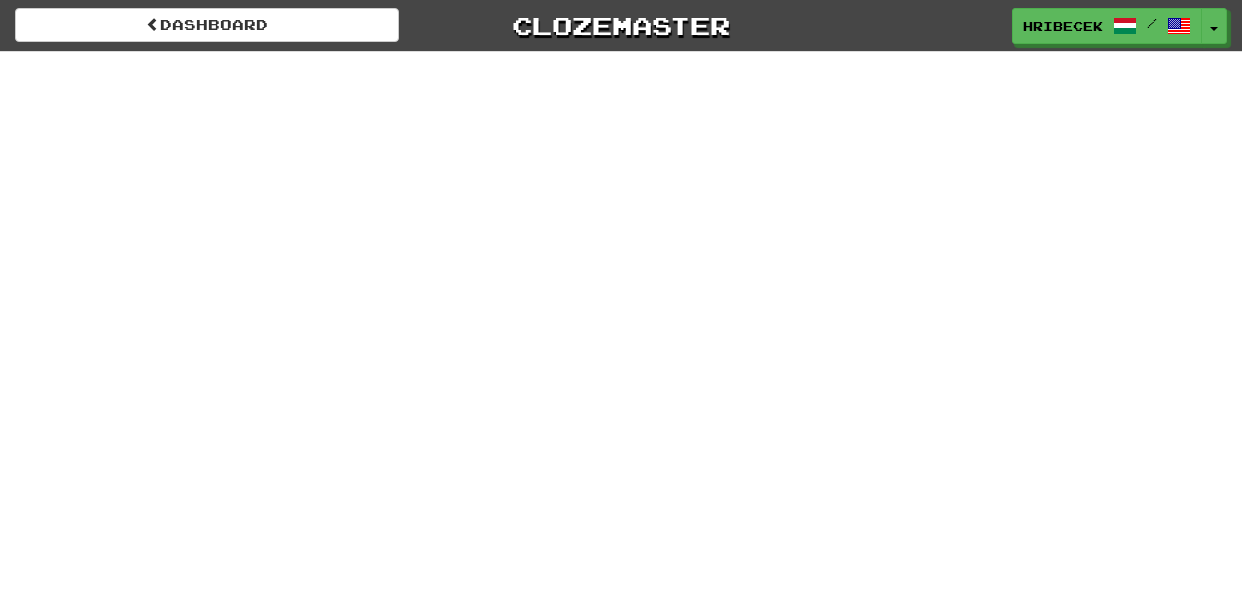 scroll, scrollTop: 0, scrollLeft: 0, axis: both 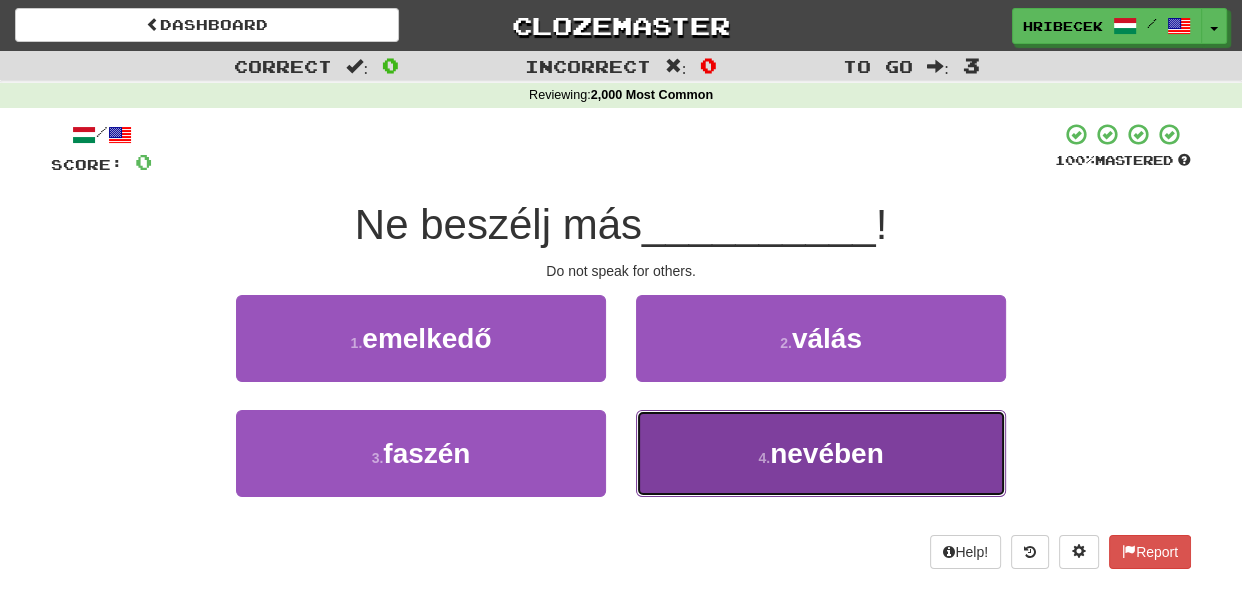 click on "4 .  nevében" at bounding box center [821, 453] 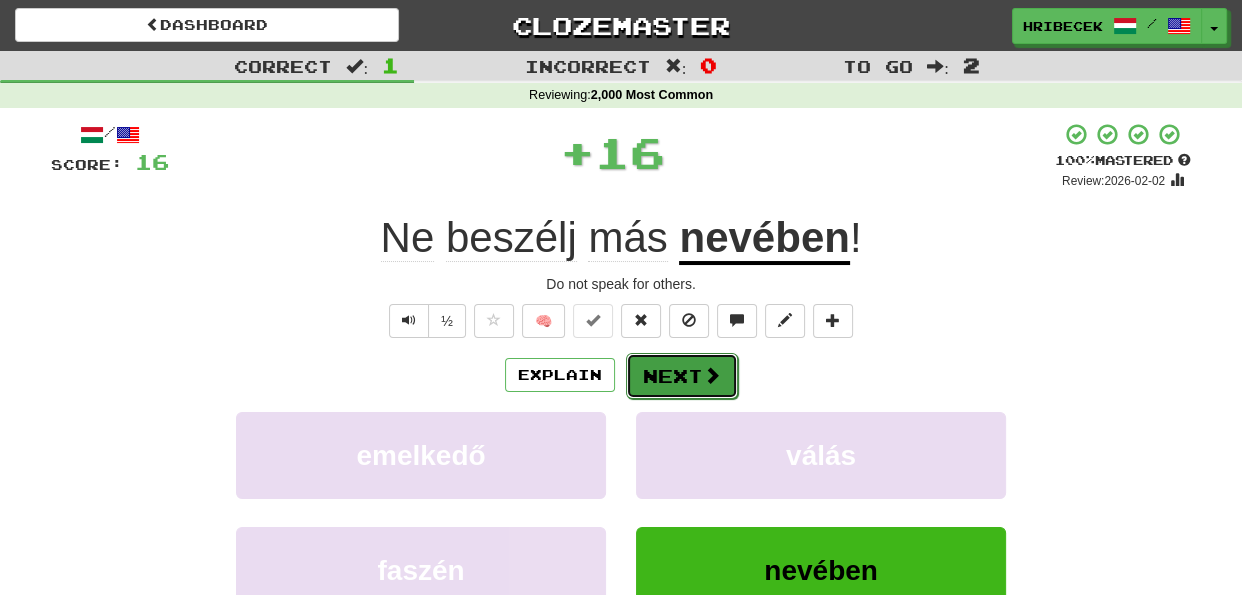 click on "Next" at bounding box center (682, 376) 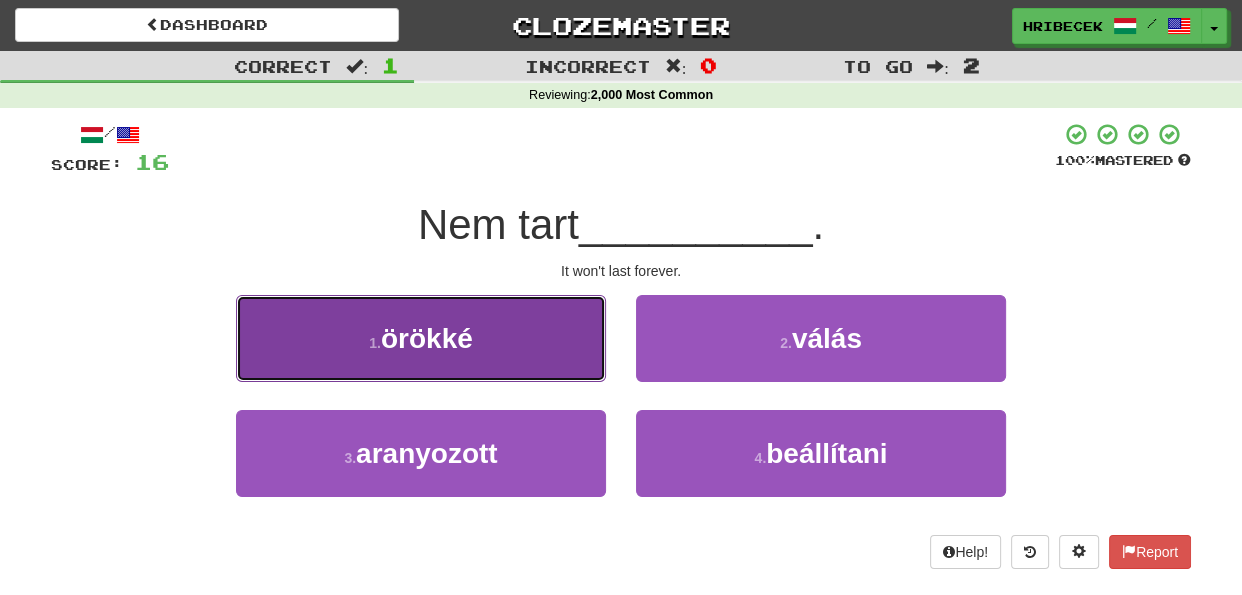 click on "1 .  örökké" at bounding box center [421, 338] 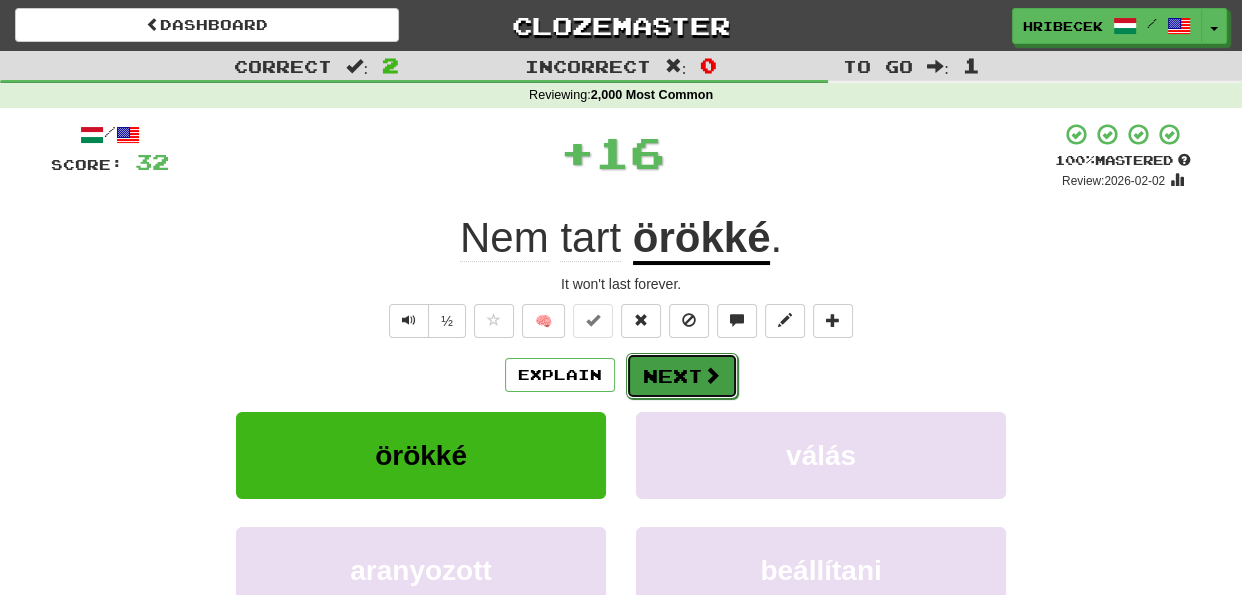 click on "Next" at bounding box center (682, 376) 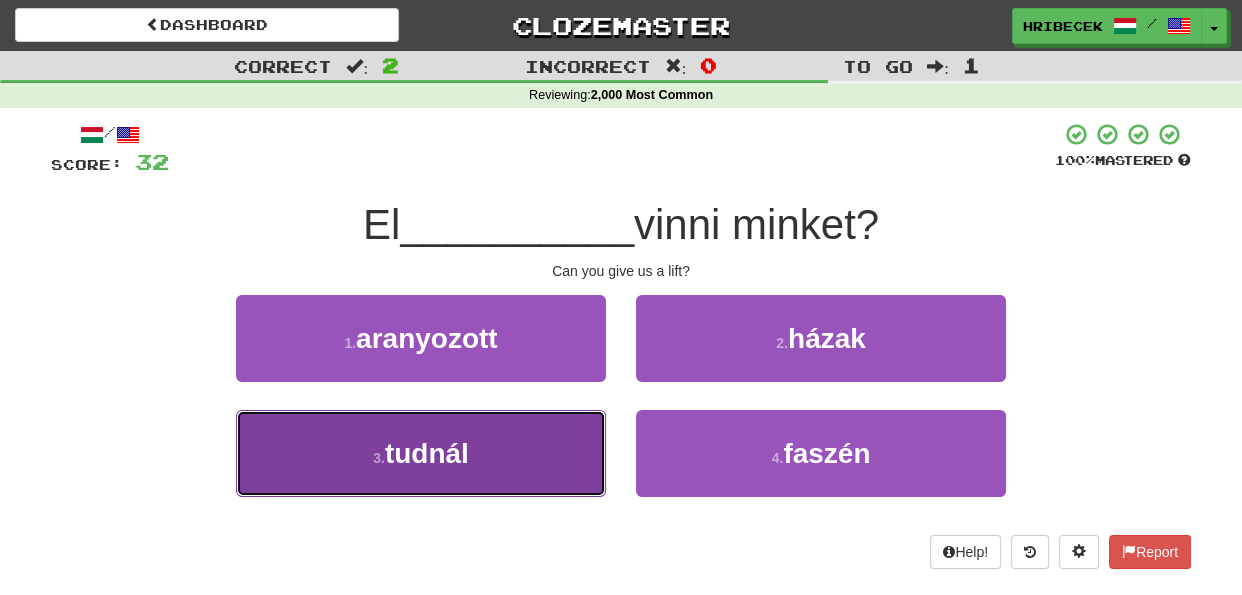 click on "3 .  tudnál" at bounding box center (421, 453) 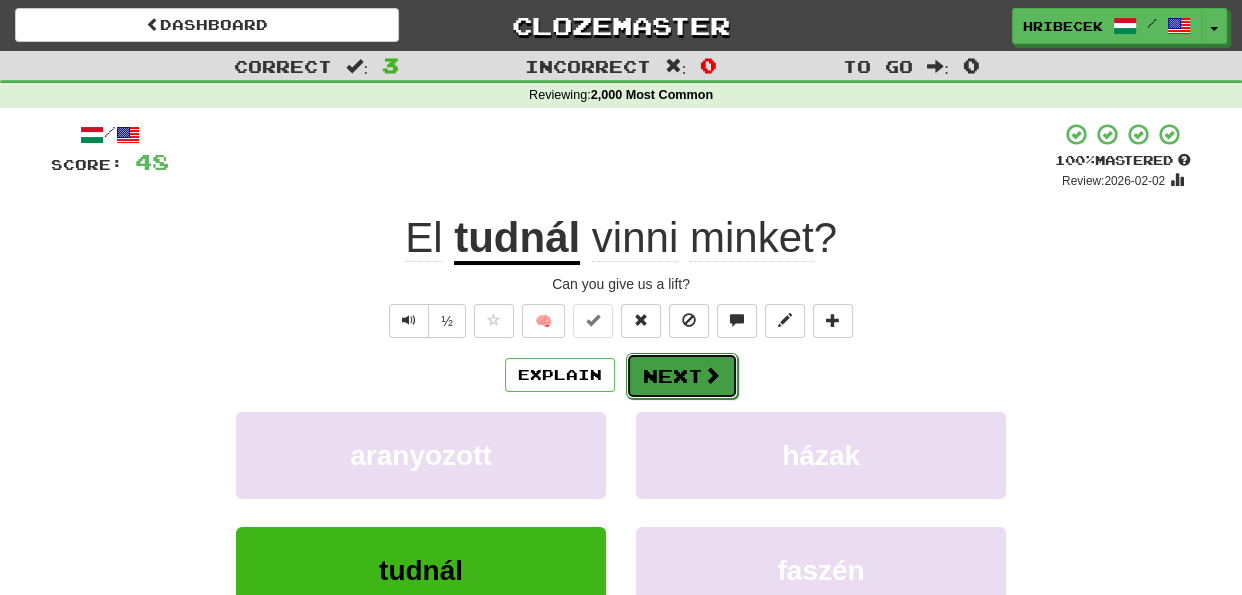 click on "Next" at bounding box center (682, 376) 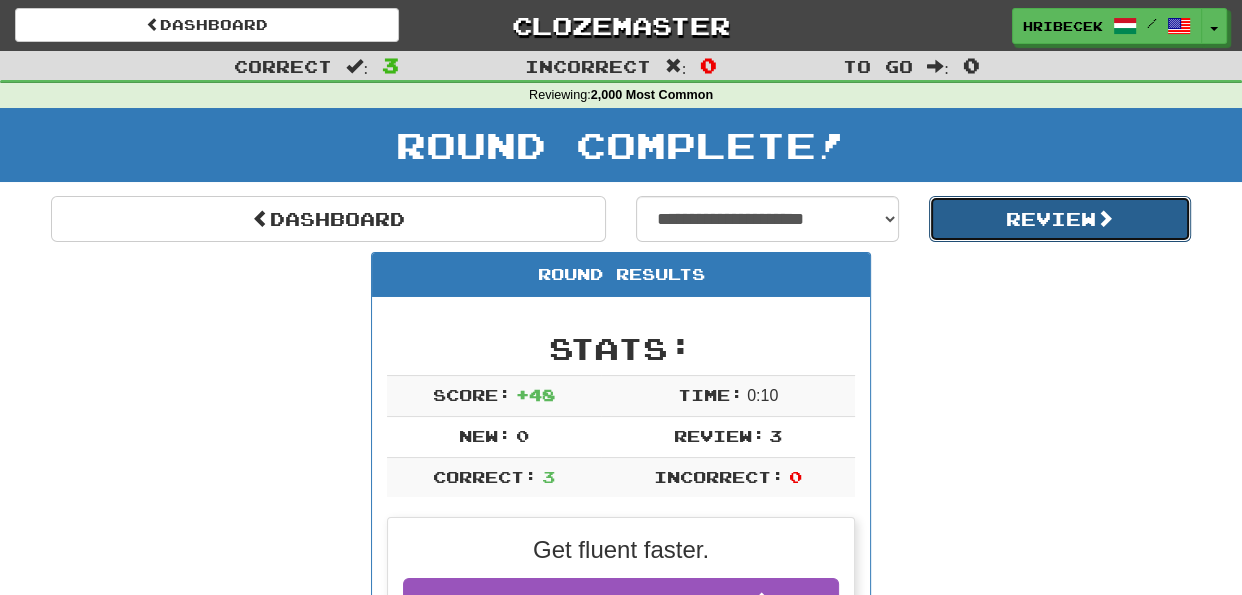 click on "Review" at bounding box center [1060, 219] 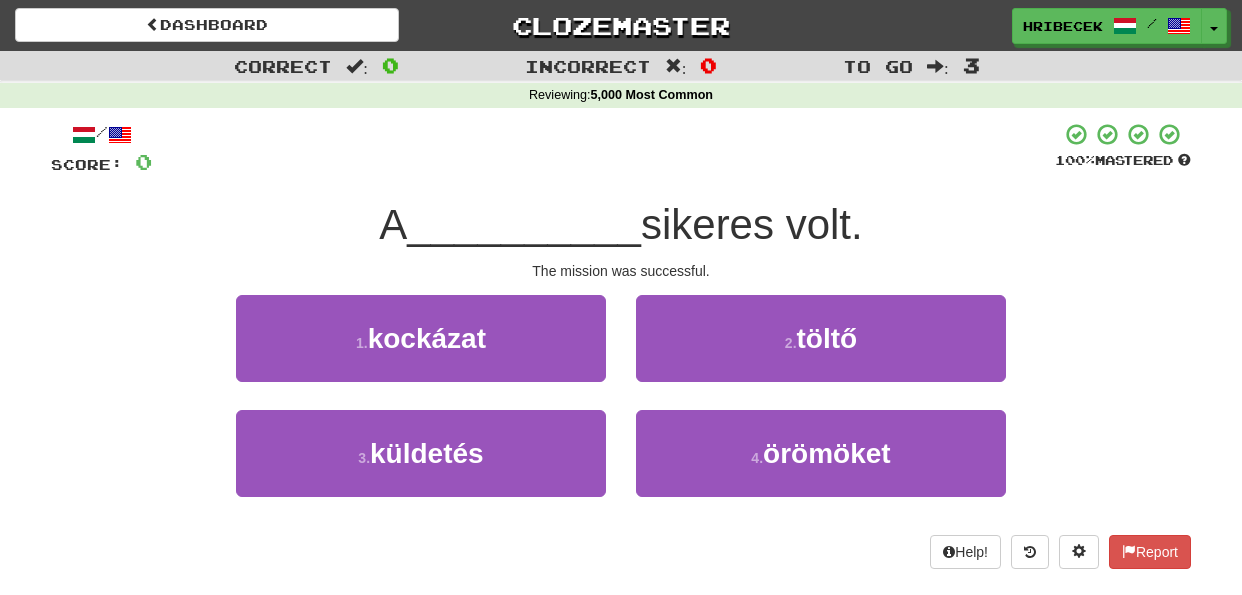 scroll, scrollTop: 0, scrollLeft: 0, axis: both 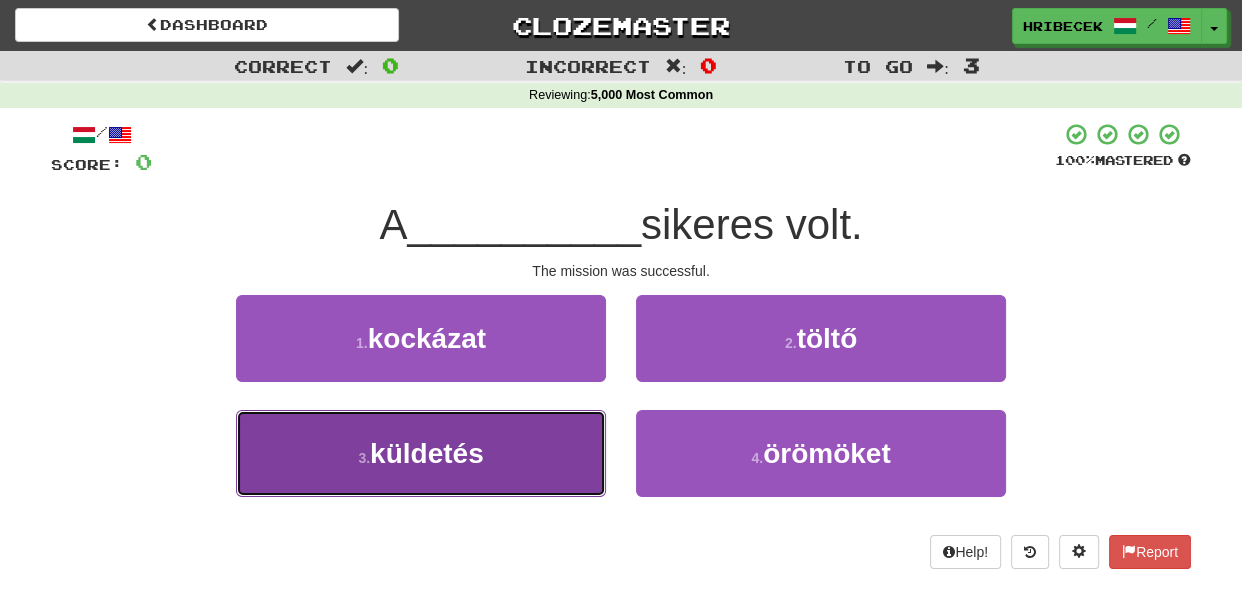 click on "3 .  küldetés" at bounding box center (421, 453) 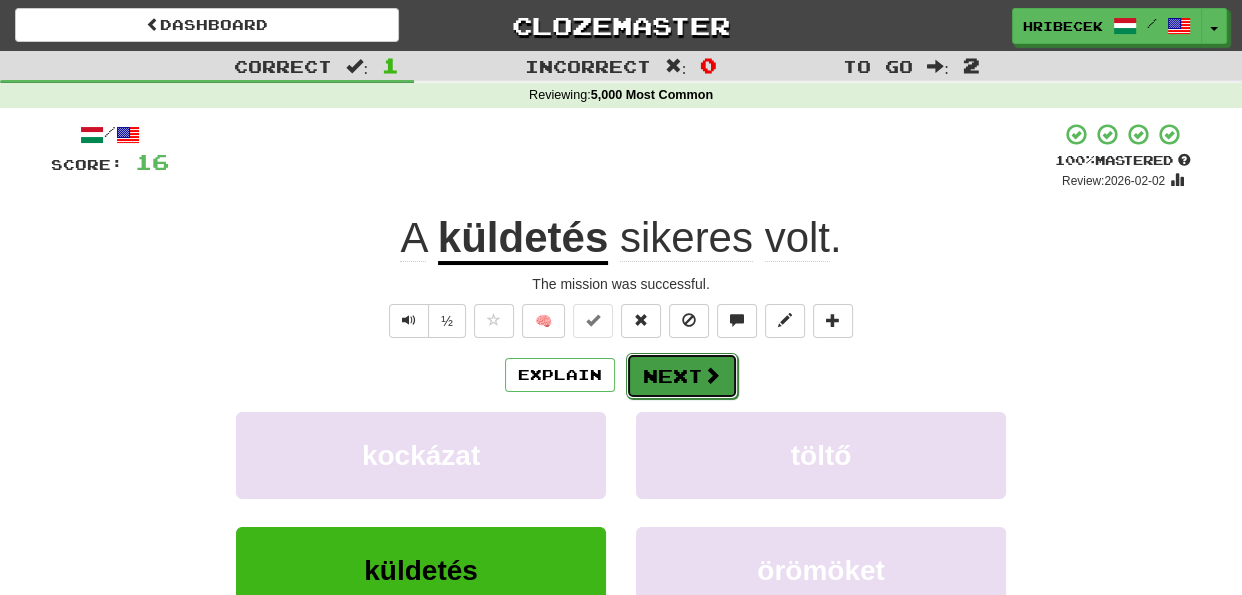click on "Next" at bounding box center [682, 376] 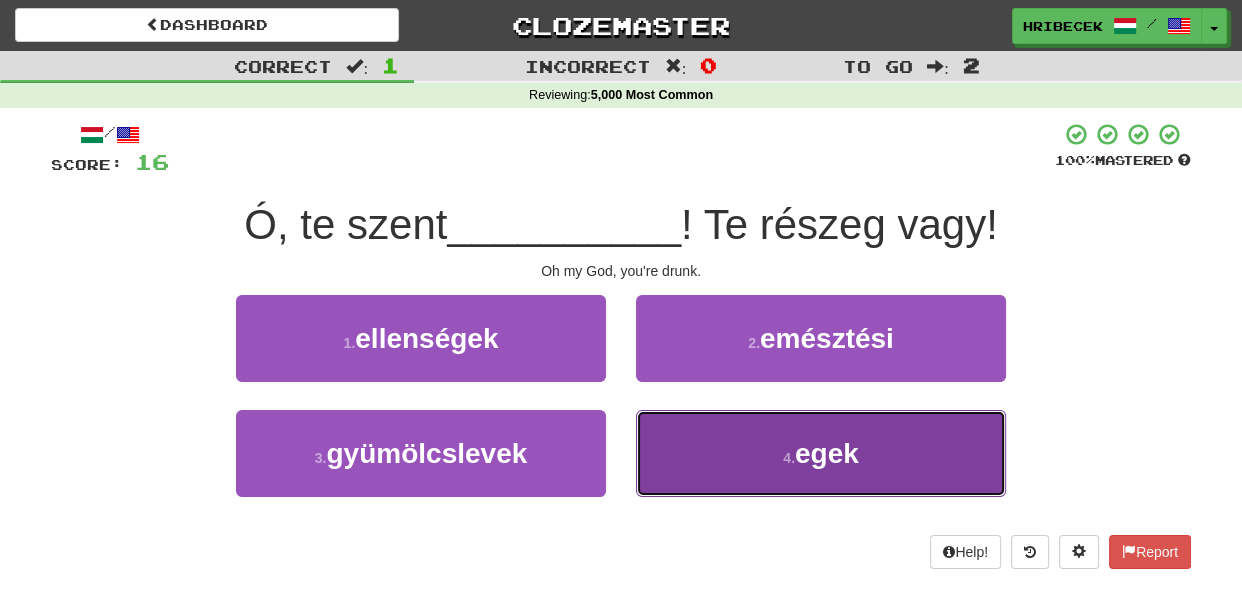 click on "4 .  egek" at bounding box center [821, 453] 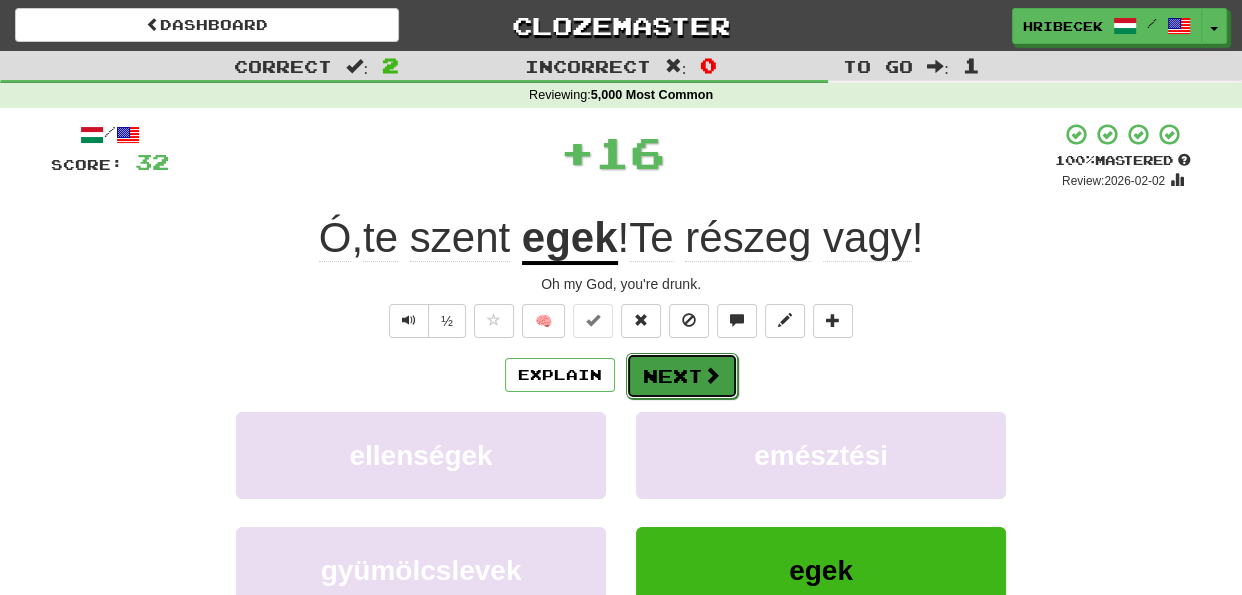 click on "Next" at bounding box center (682, 376) 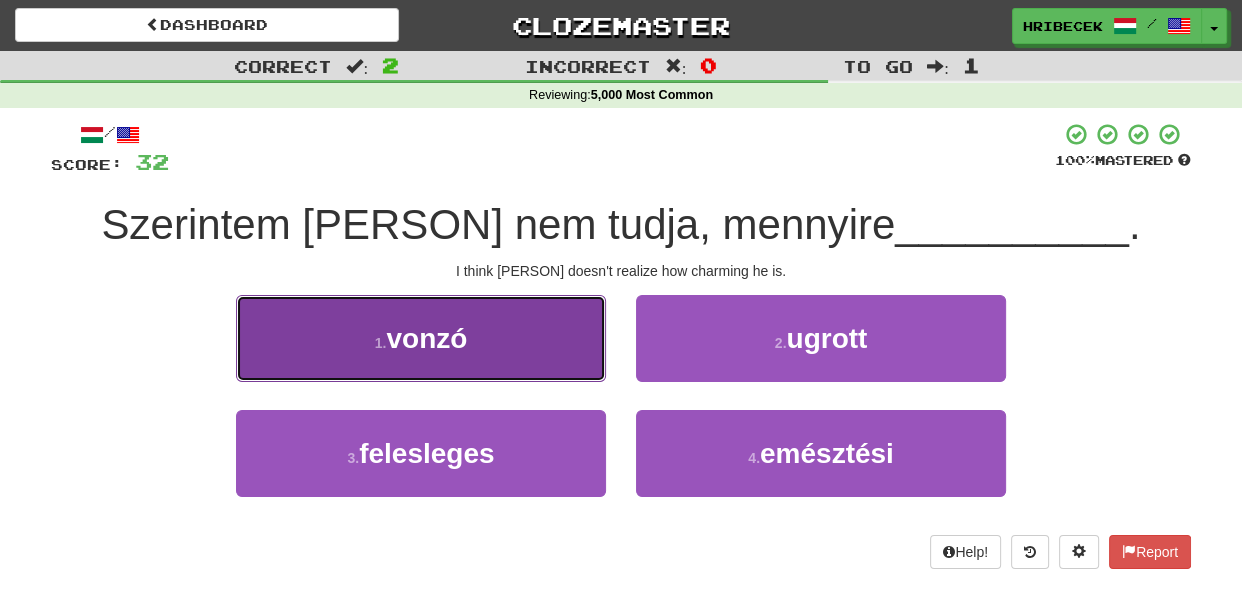 click on "1 .  vonzó" at bounding box center [421, 338] 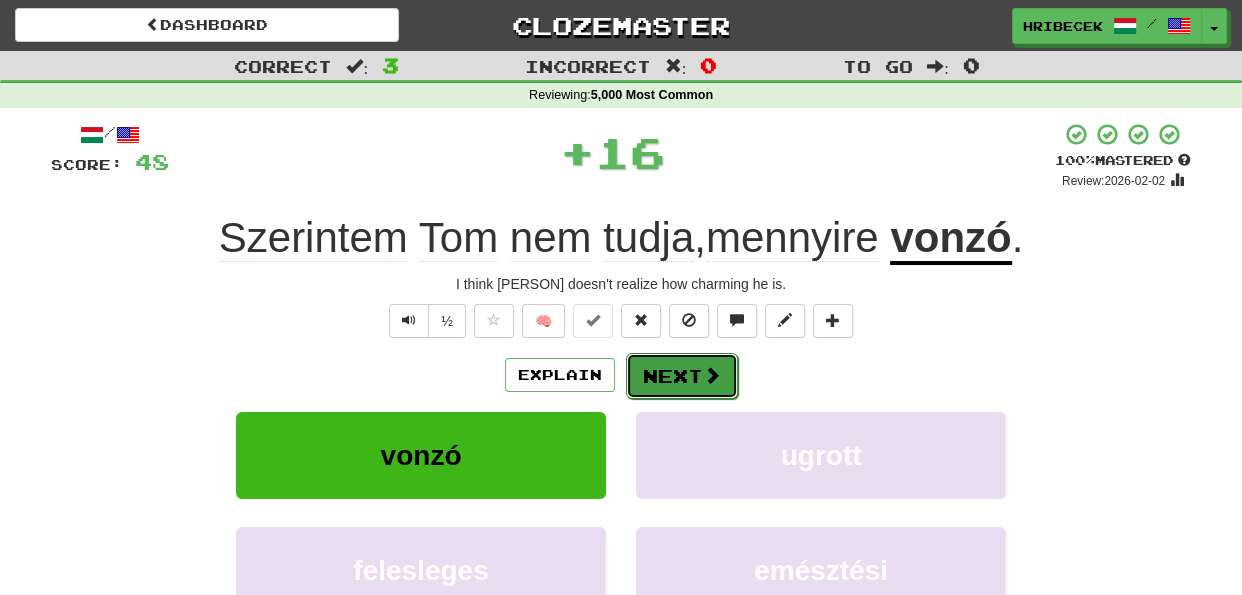 click on "Next" at bounding box center [682, 376] 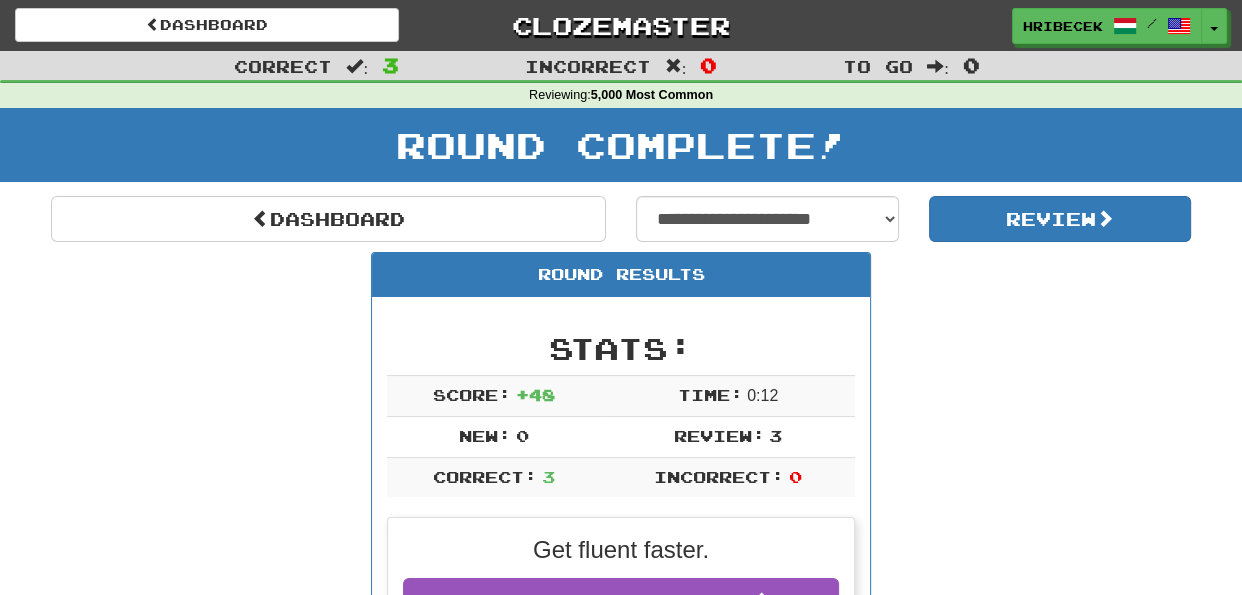 click on "Round Complete!" at bounding box center (621, 152) 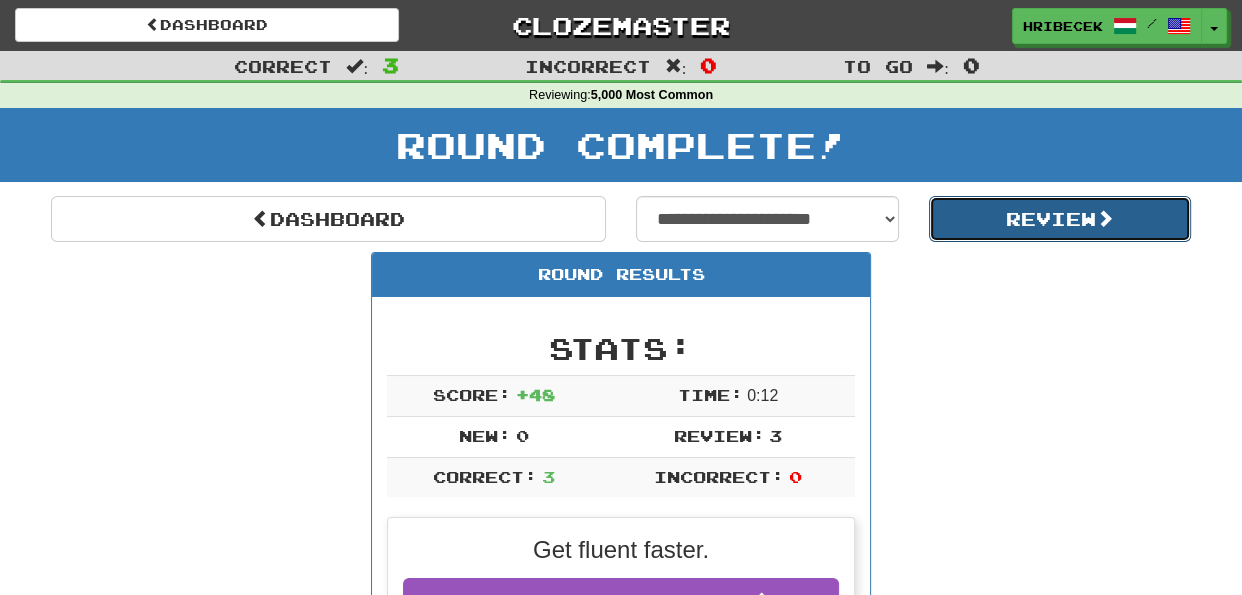 click on "Review" at bounding box center [1060, 219] 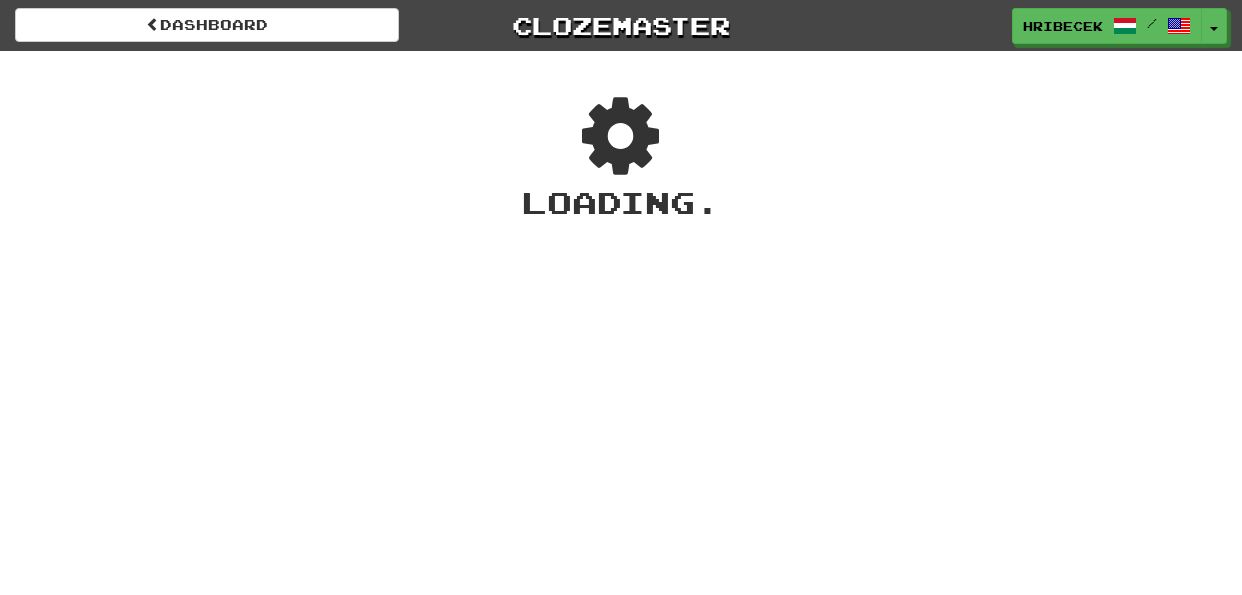 scroll, scrollTop: 0, scrollLeft: 0, axis: both 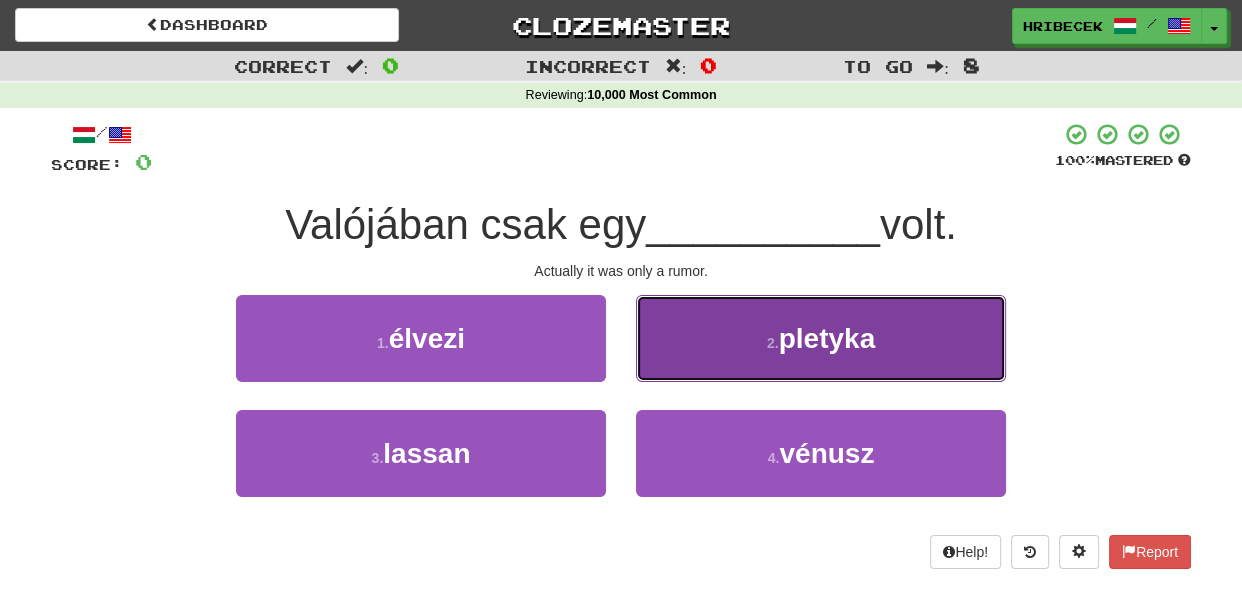 click on "2 .  pletyka" at bounding box center [821, 338] 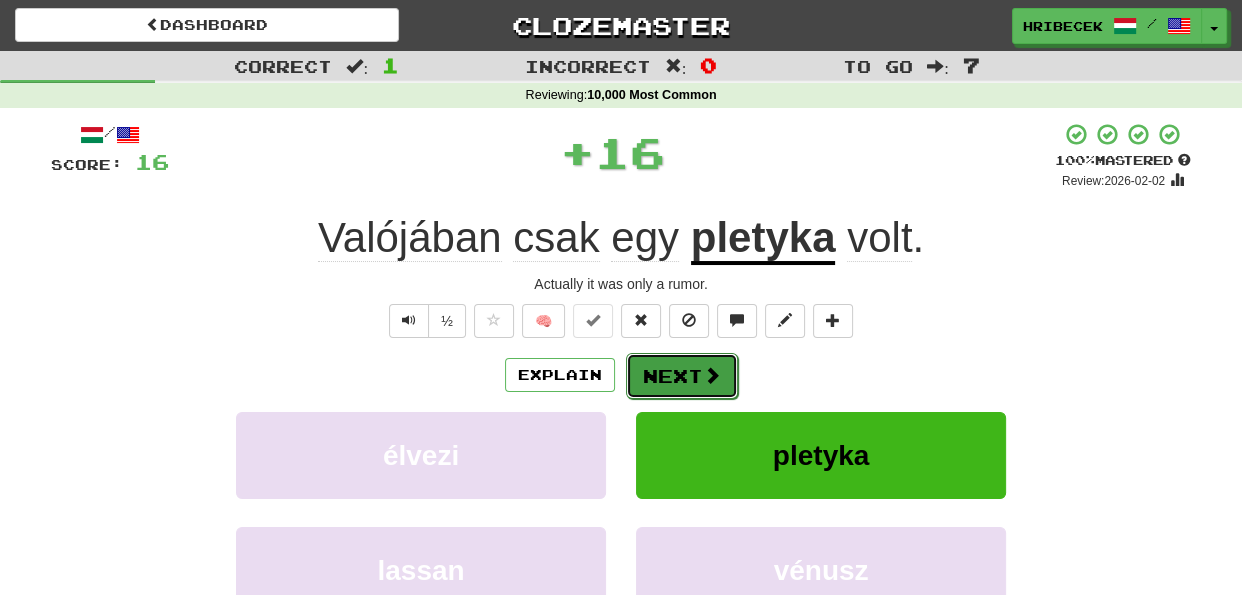 click on "Next" at bounding box center (682, 376) 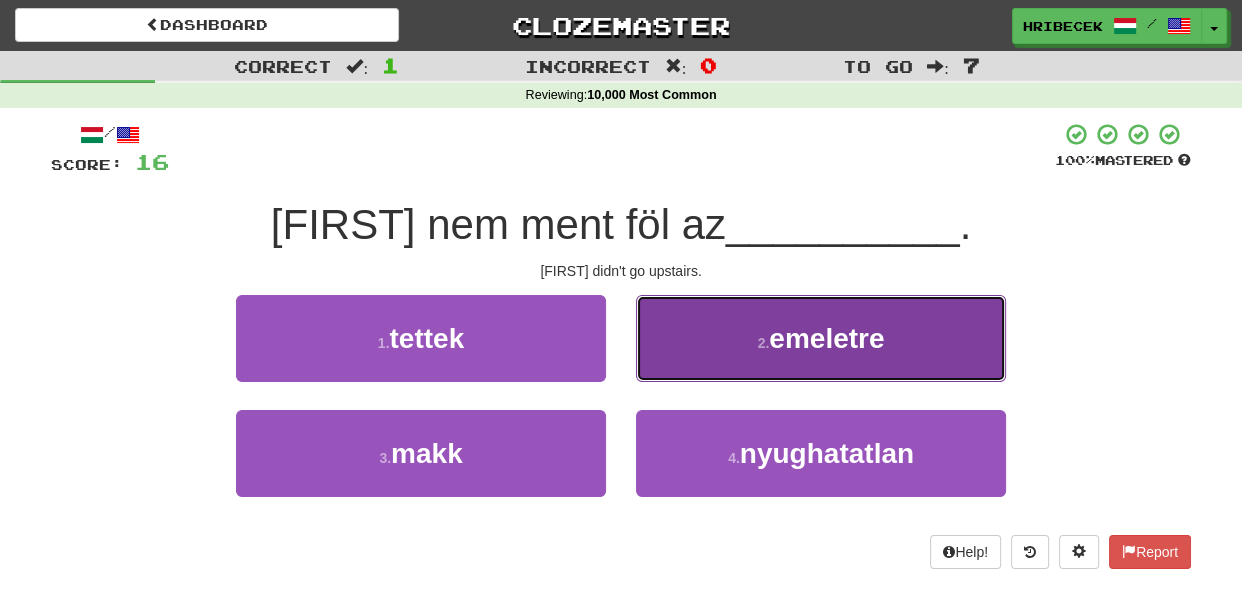 click on "2 .  emeletre" at bounding box center [821, 338] 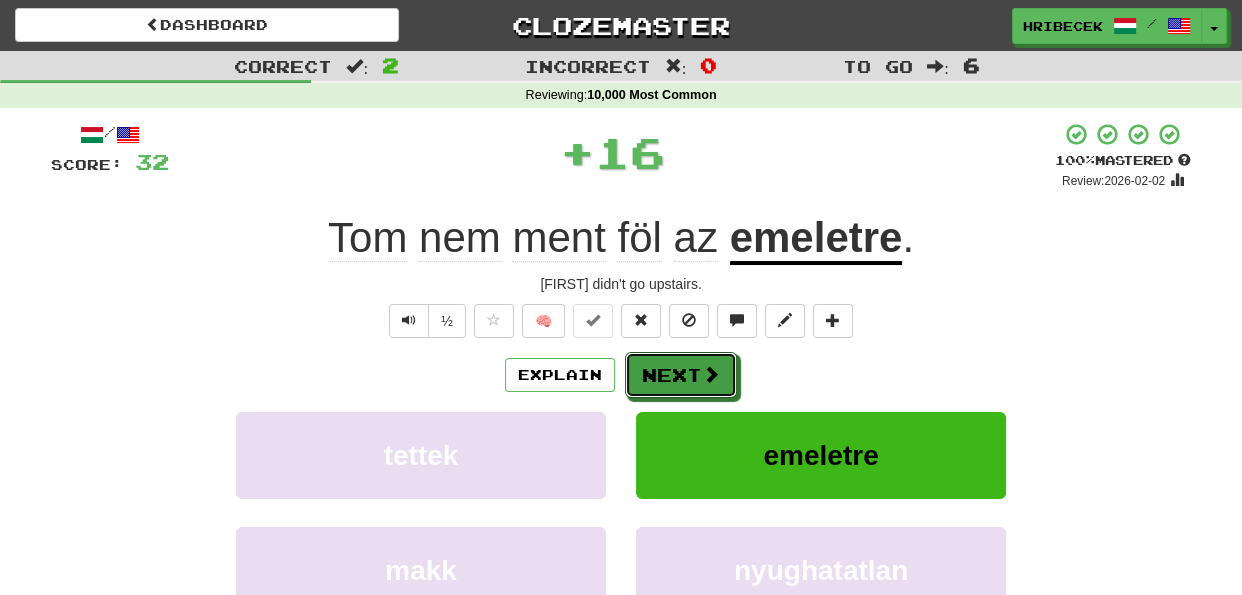 click on "Next" at bounding box center [681, 375] 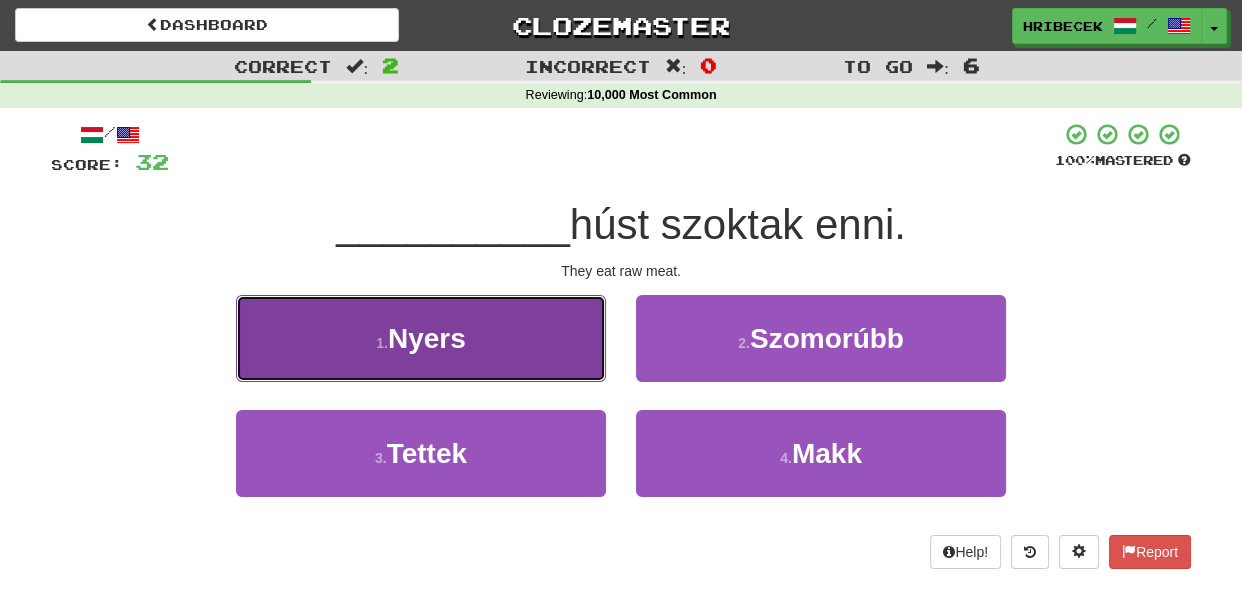 click on "1 .  Nyers" at bounding box center (421, 338) 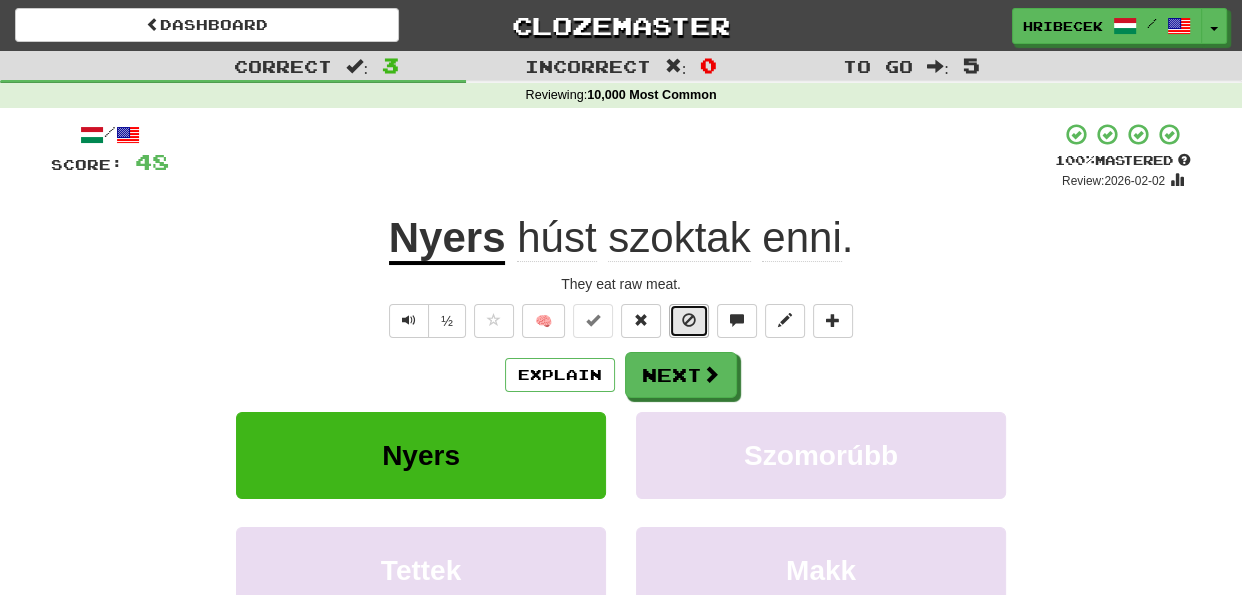 click at bounding box center [689, 320] 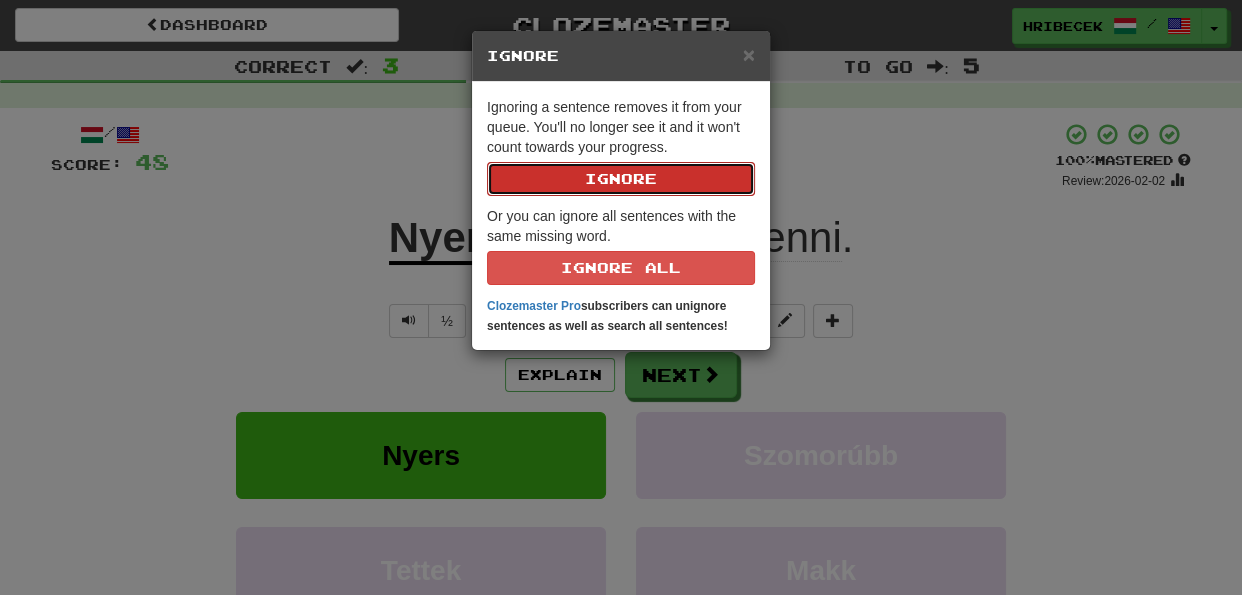 click on "Ignore" at bounding box center [621, 179] 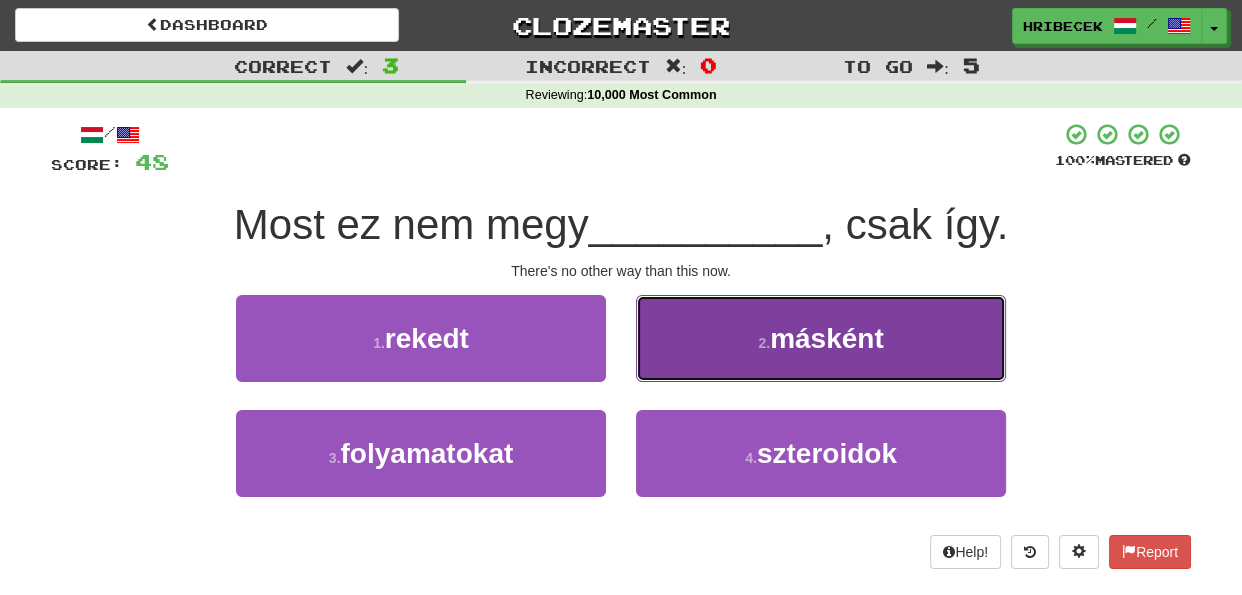 click on "2 .  másként" at bounding box center [821, 338] 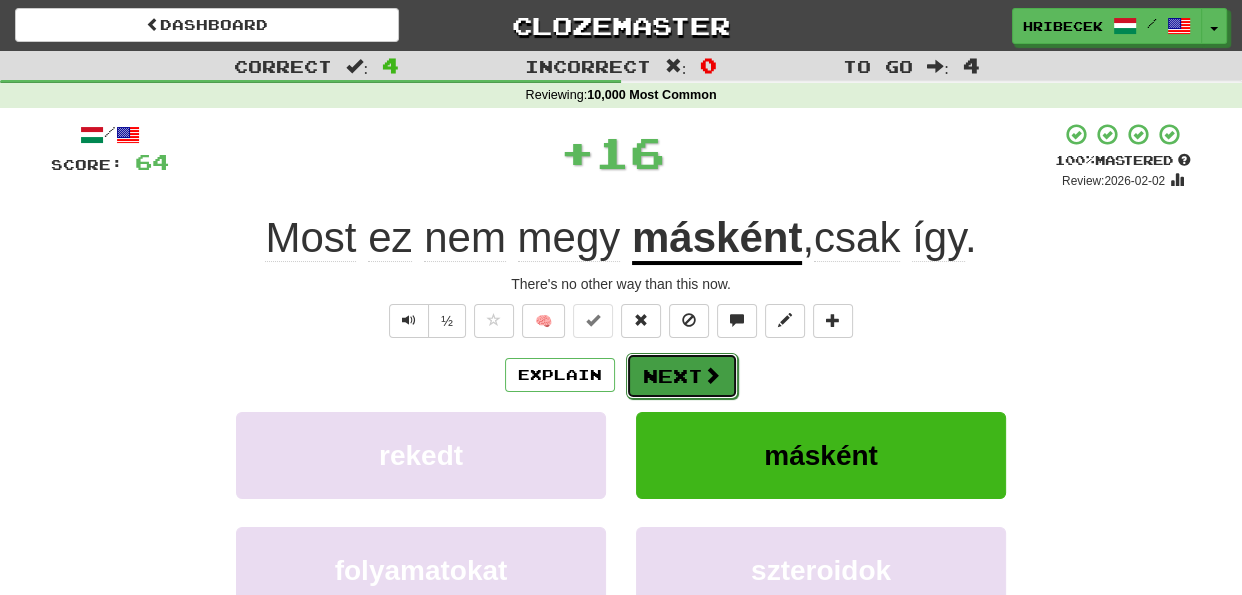 click on "Next" at bounding box center (682, 376) 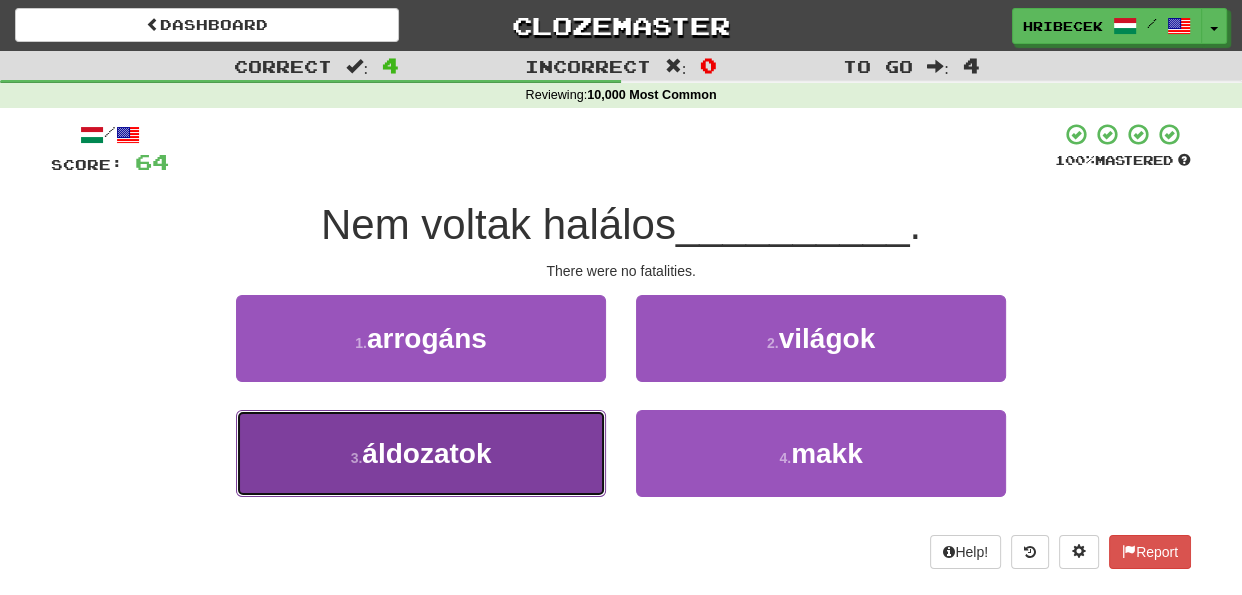 click on "3 .  áldozatok" at bounding box center (421, 453) 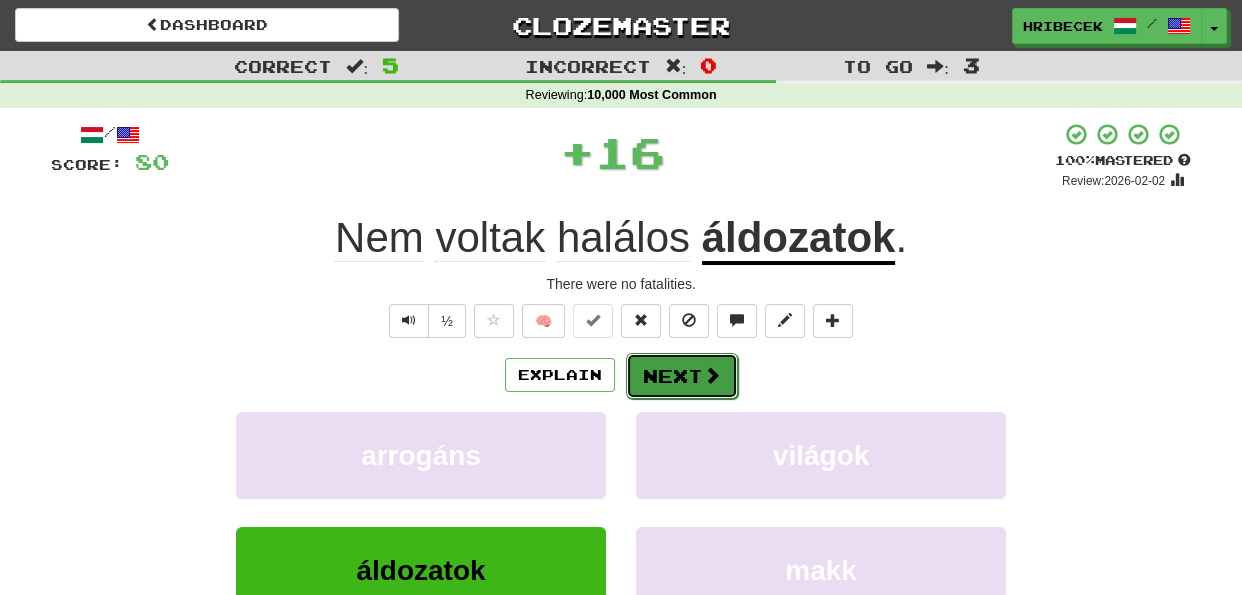 click on "Next" at bounding box center [682, 376] 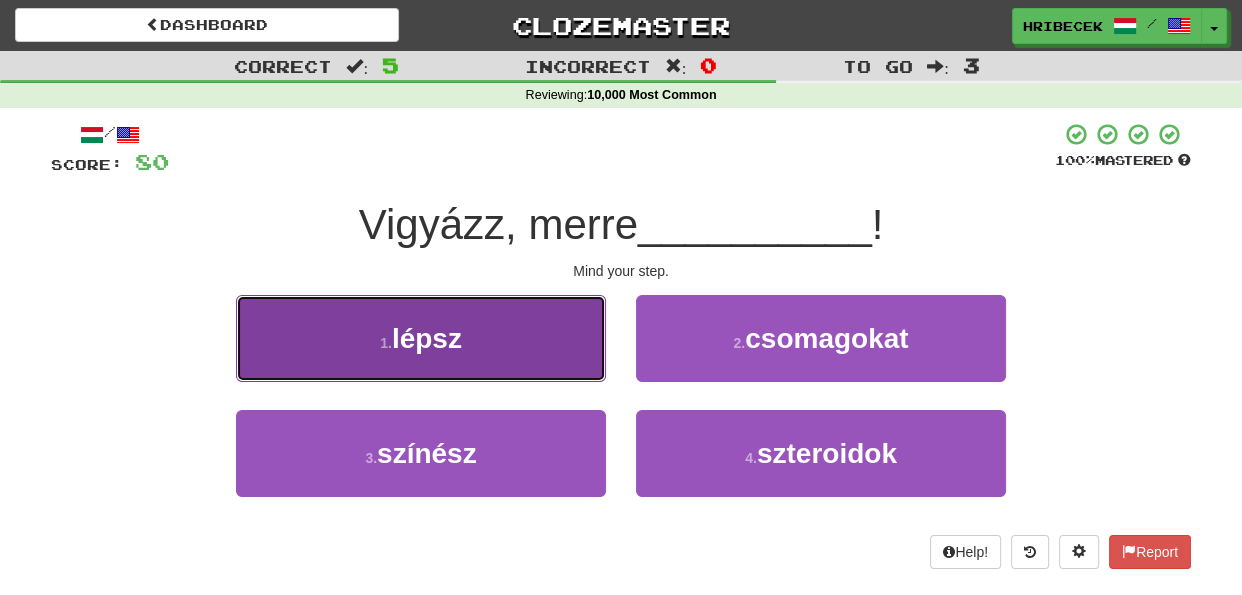 click on "1 .  lépsz" at bounding box center (421, 338) 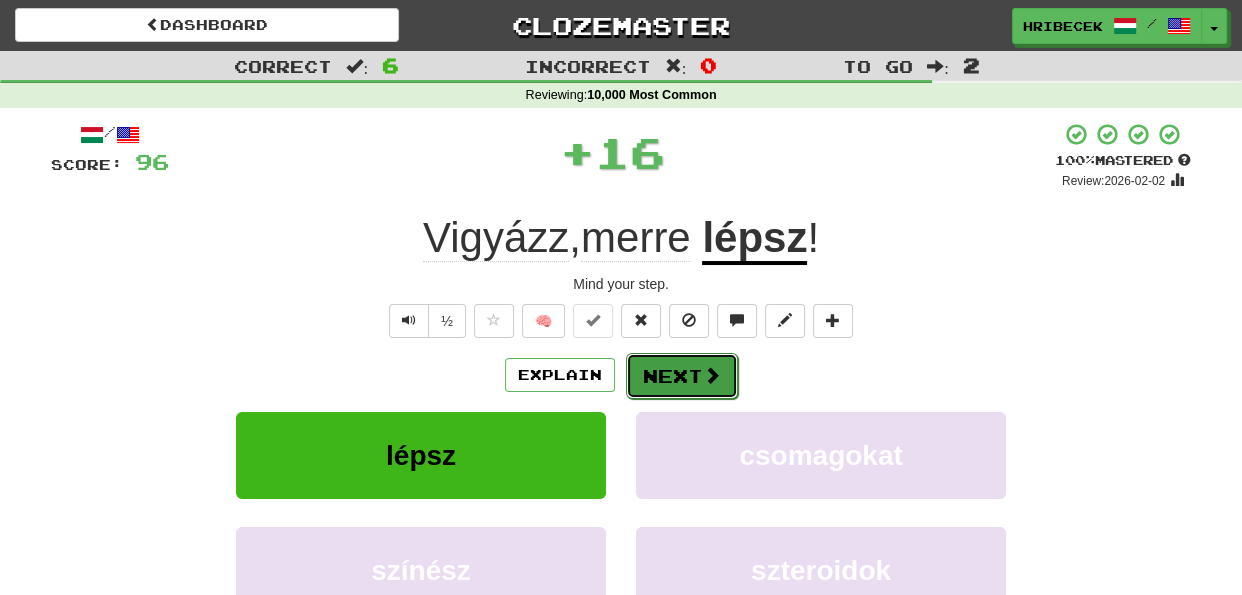 click on "Next" at bounding box center [682, 376] 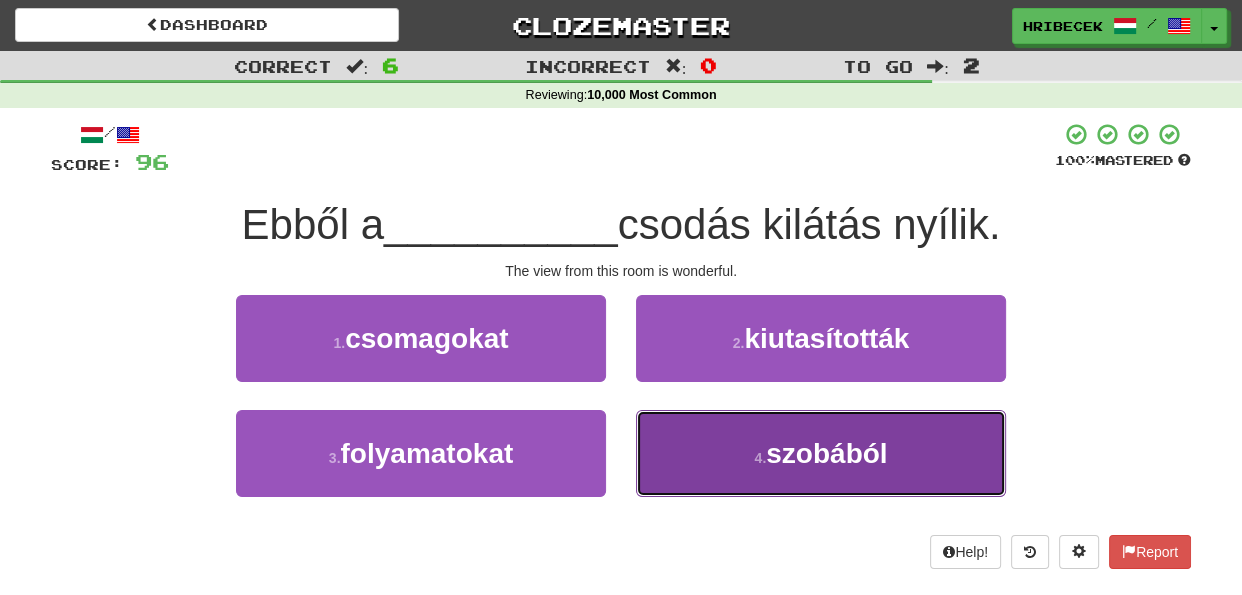 click on "4 .  szobából" at bounding box center (821, 453) 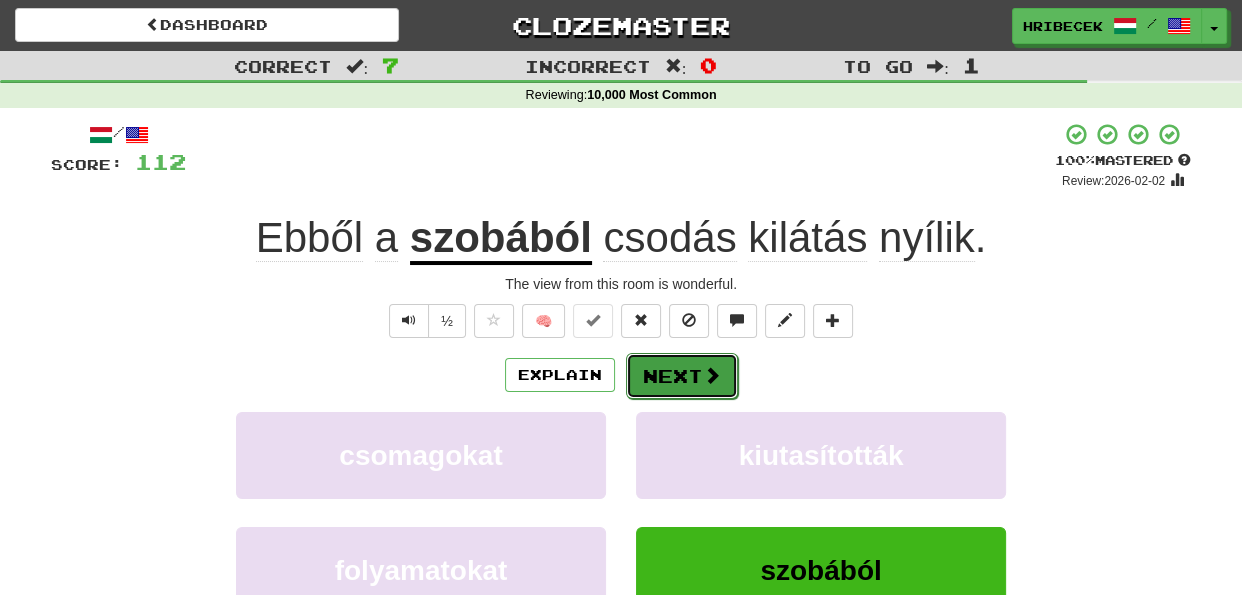 click on "Next" at bounding box center [682, 376] 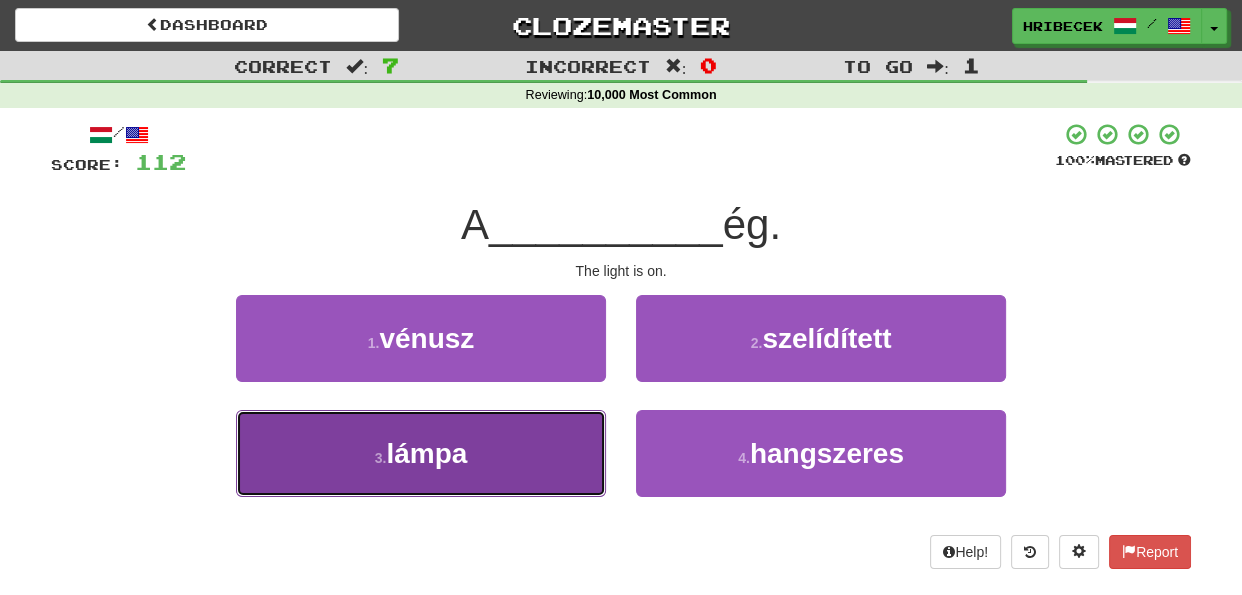 click on "3 .  lámpa" at bounding box center (421, 453) 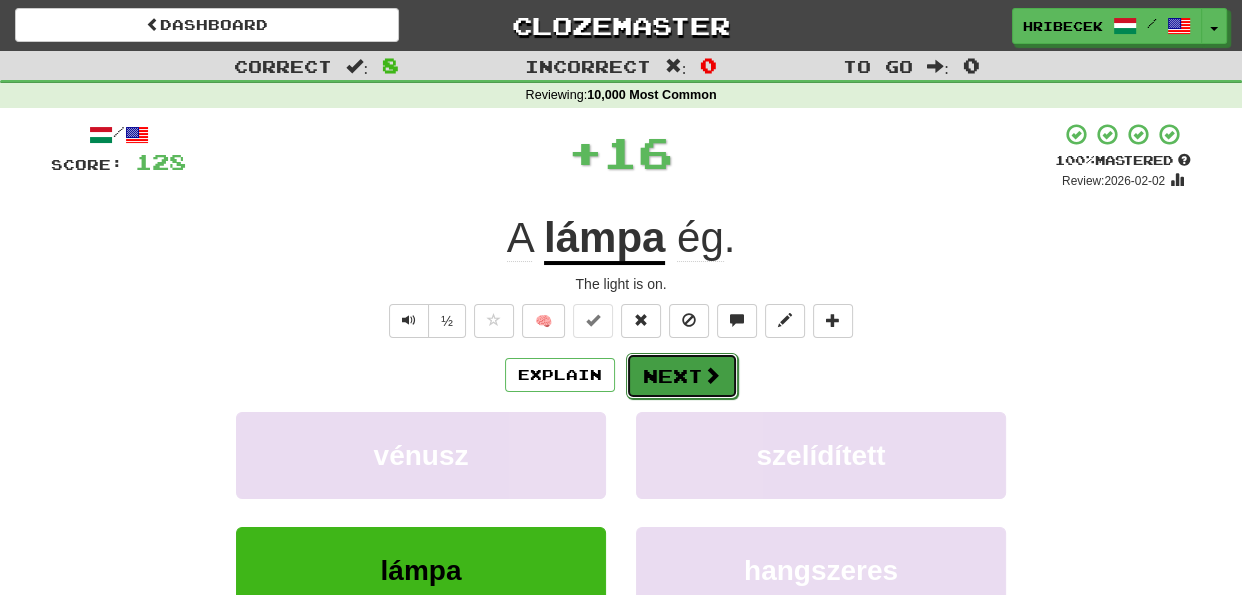 click on "Next" at bounding box center (682, 376) 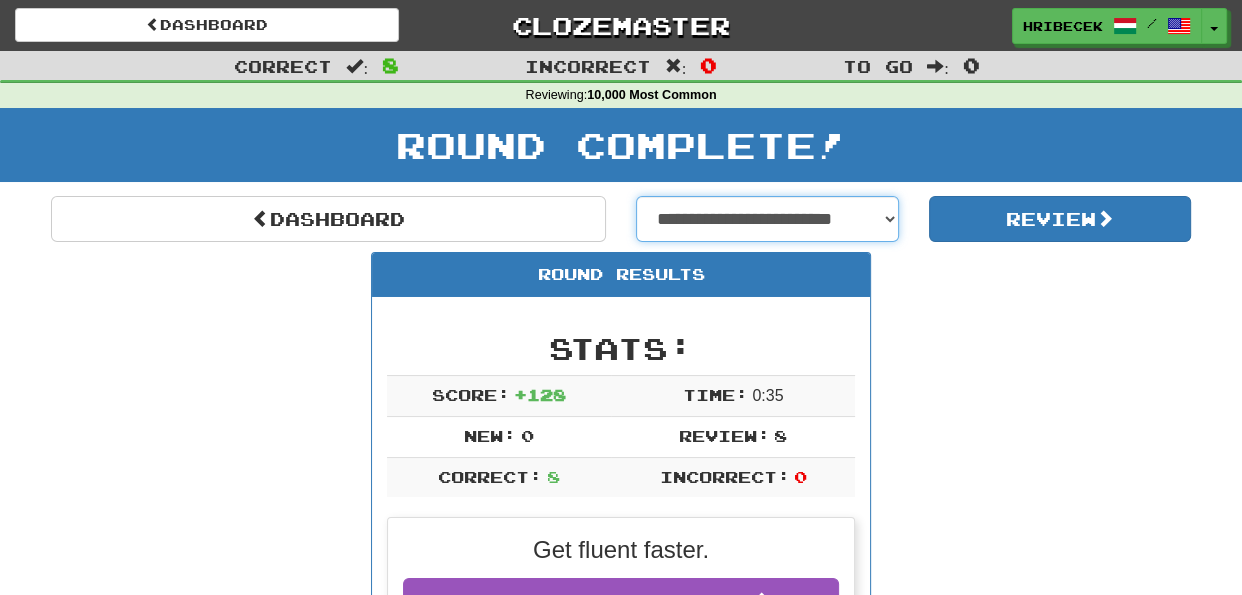 click on "**********" at bounding box center [767, 219] 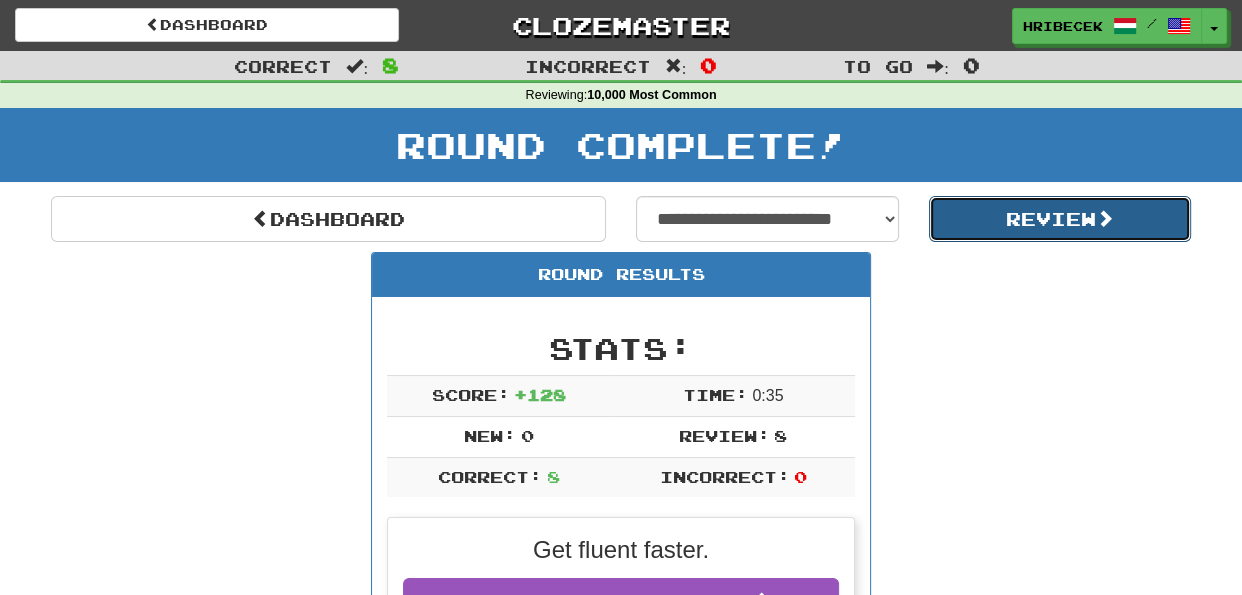 click on "Review" at bounding box center [1060, 219] 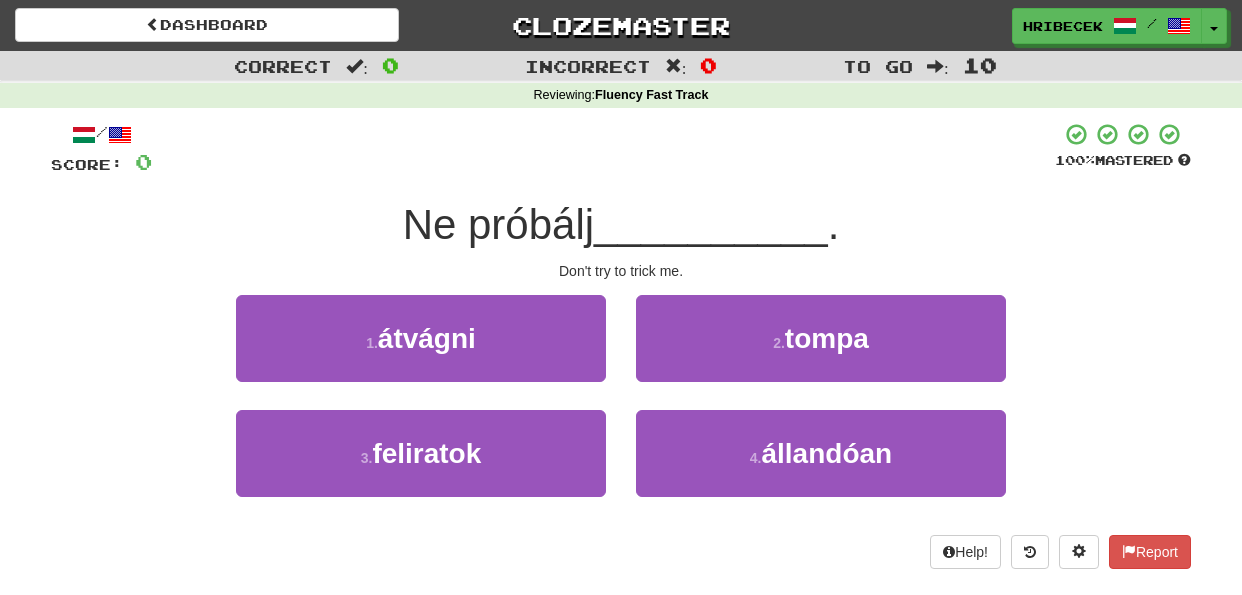 scroll, scrollTop: 0, scrollLeft: 0, axis: both 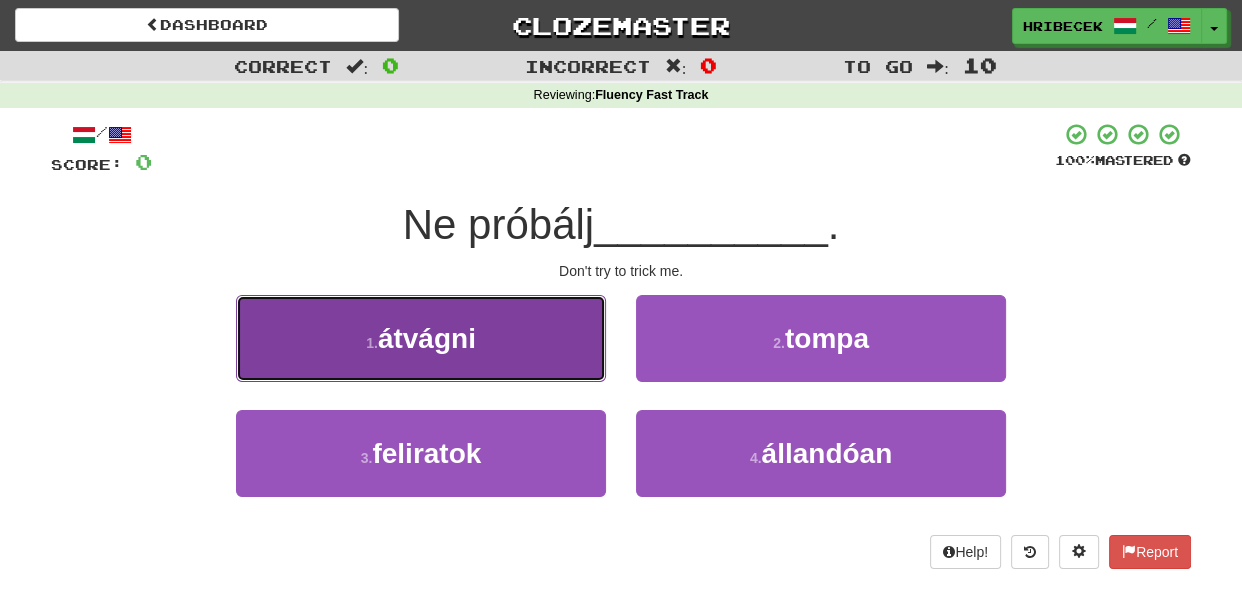 click on "1 .  átvágni" at bounding box center [421, 338] 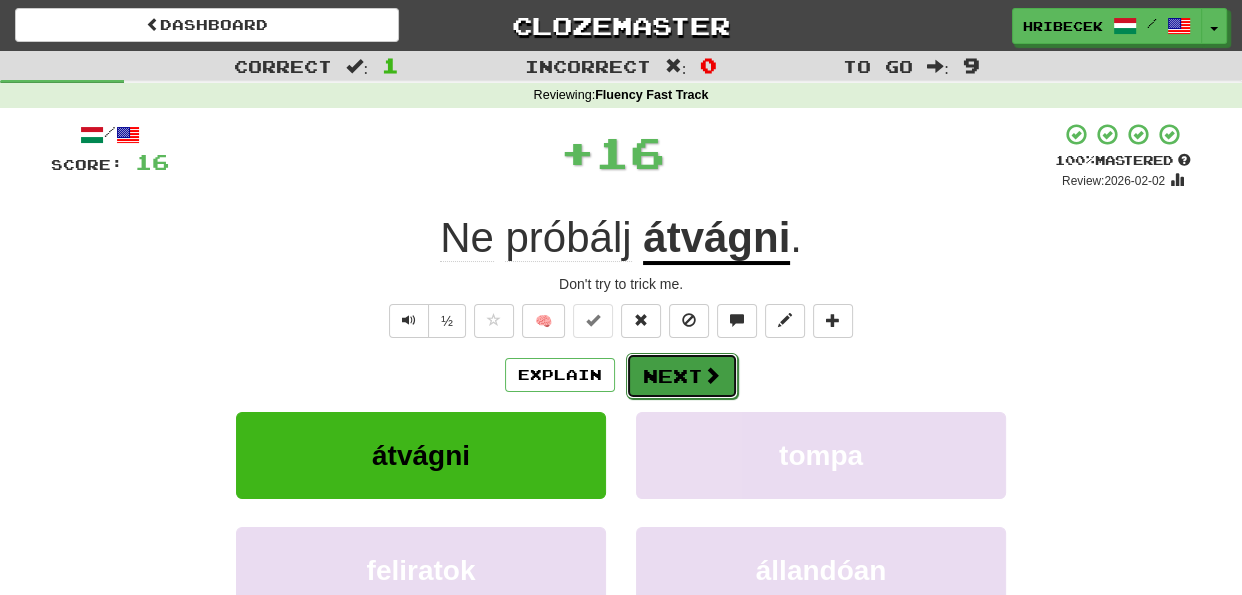 click on "Next" at bounding box center (682, 376) 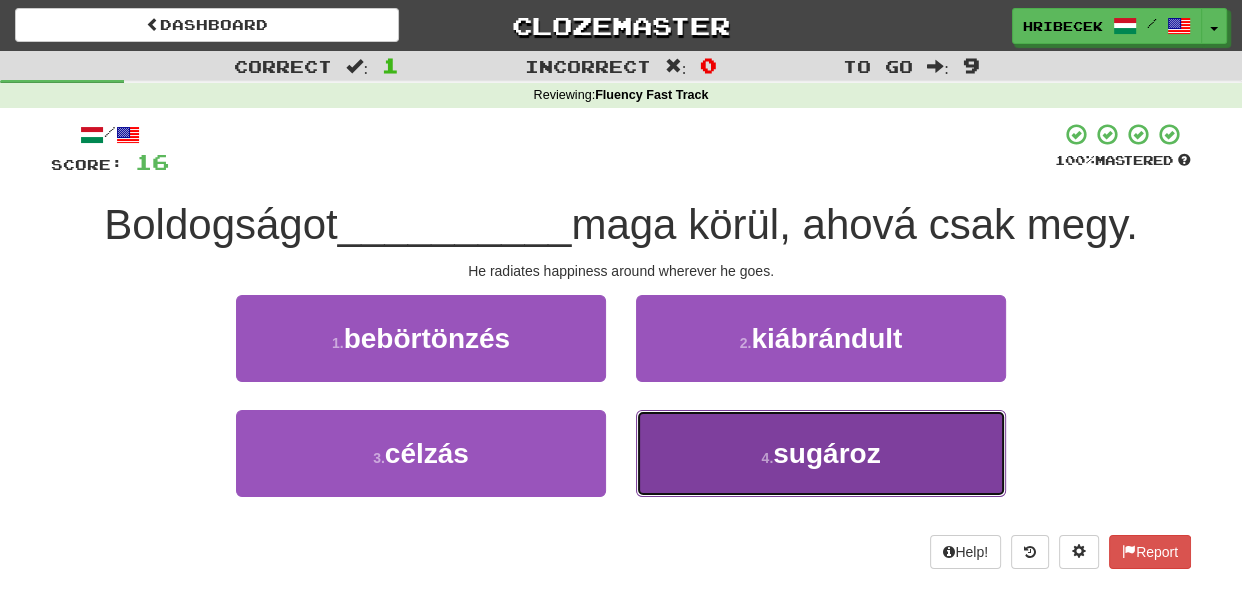 click on "4 .  sugároz" at bounding box center (821, 453) 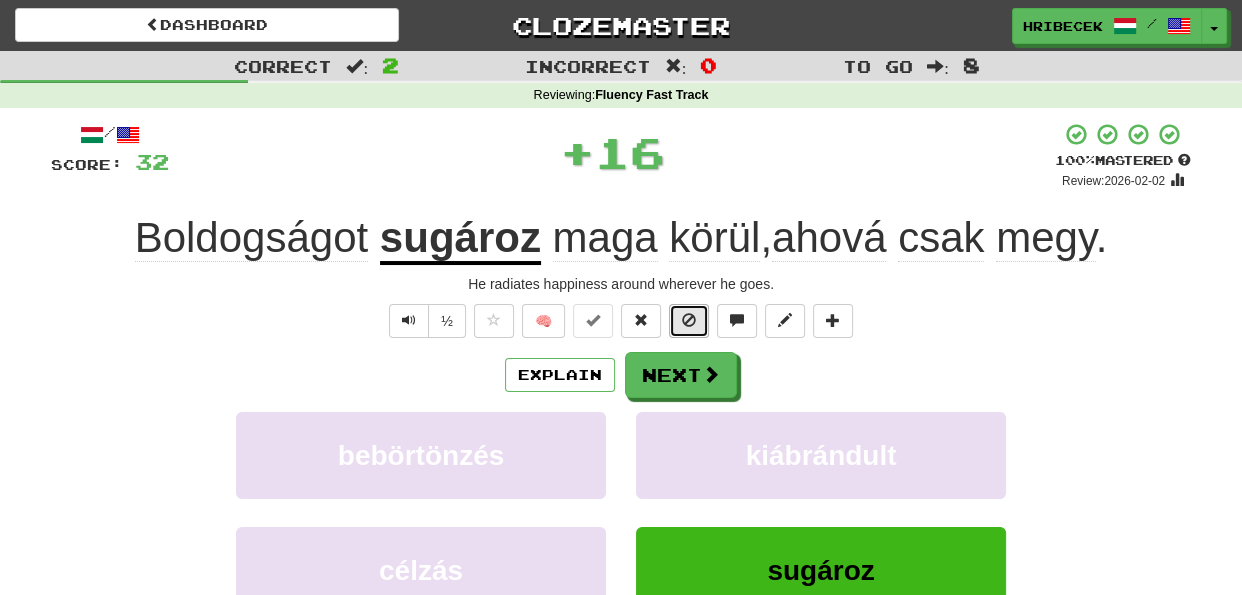 click at bounding box center [689, 320] 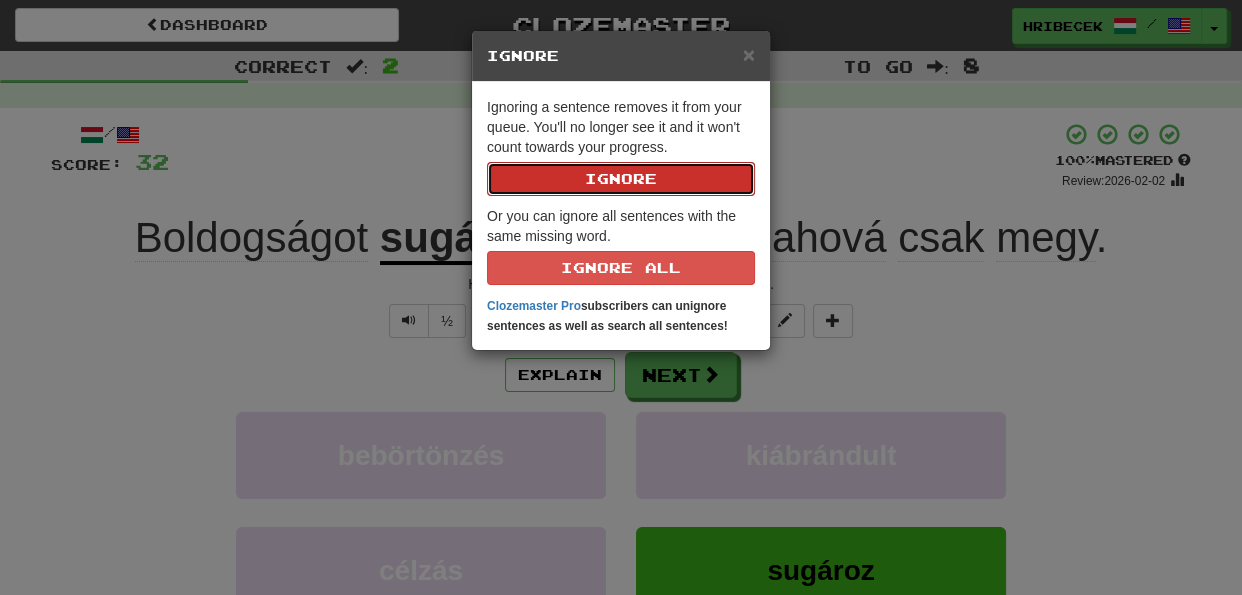click on "Ignore" at bounding box center [621, 179] 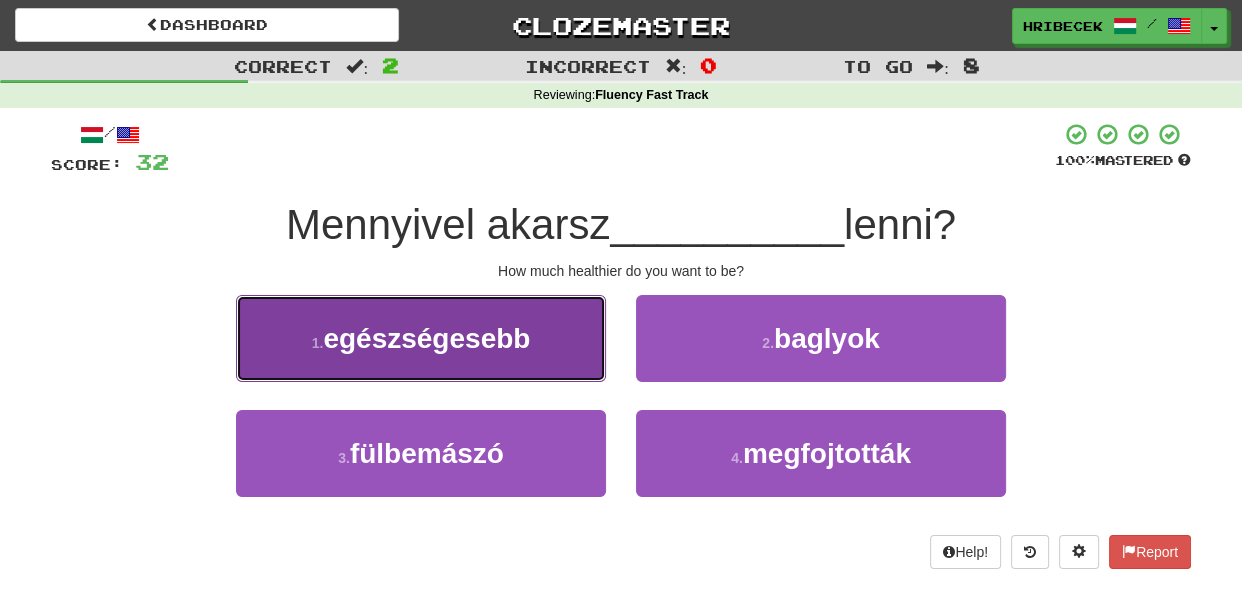 click on "1 .  egészségesebb" at bounding box center [421, 338] 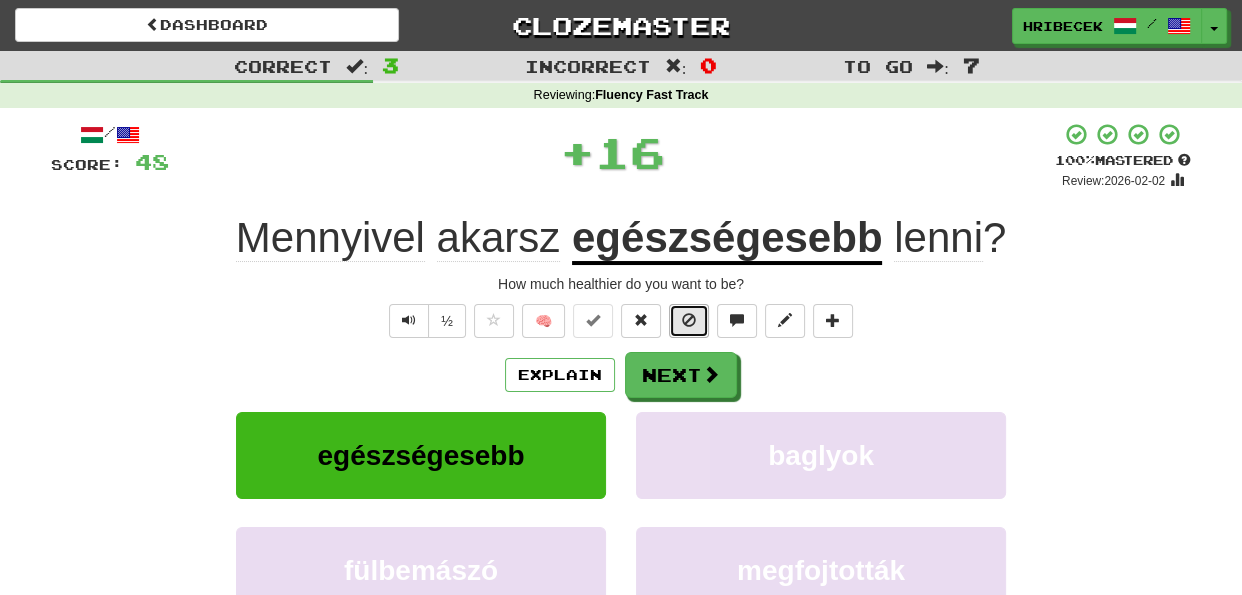 click at bounding box center (689, 320) 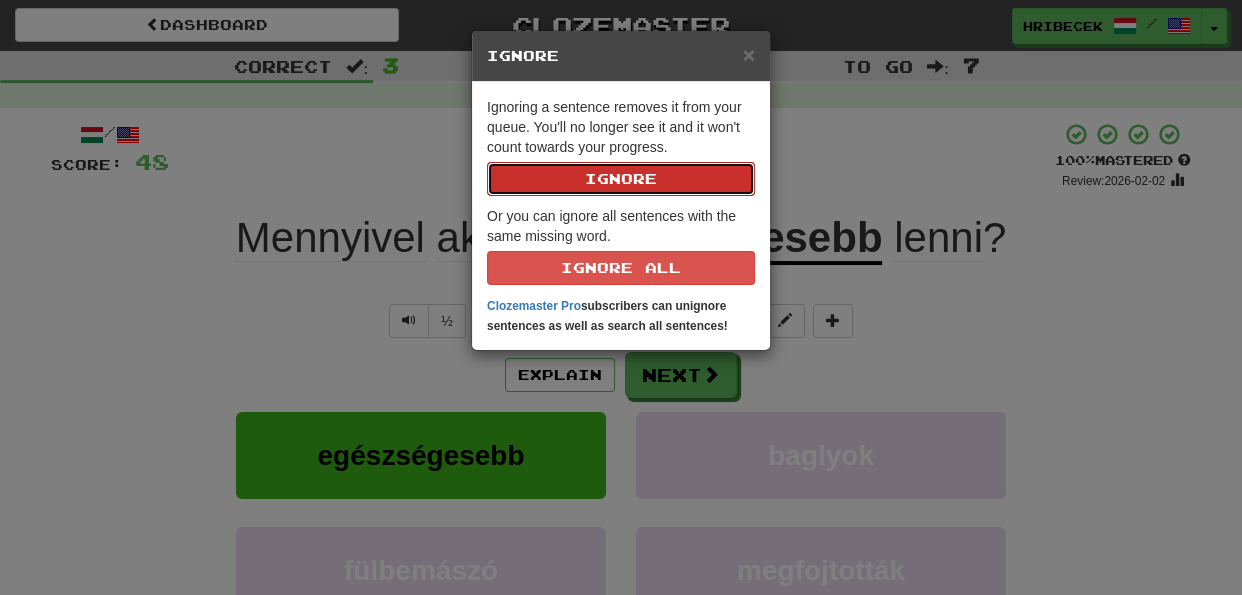 click on "Ignore" at bounding box center [621, 179] 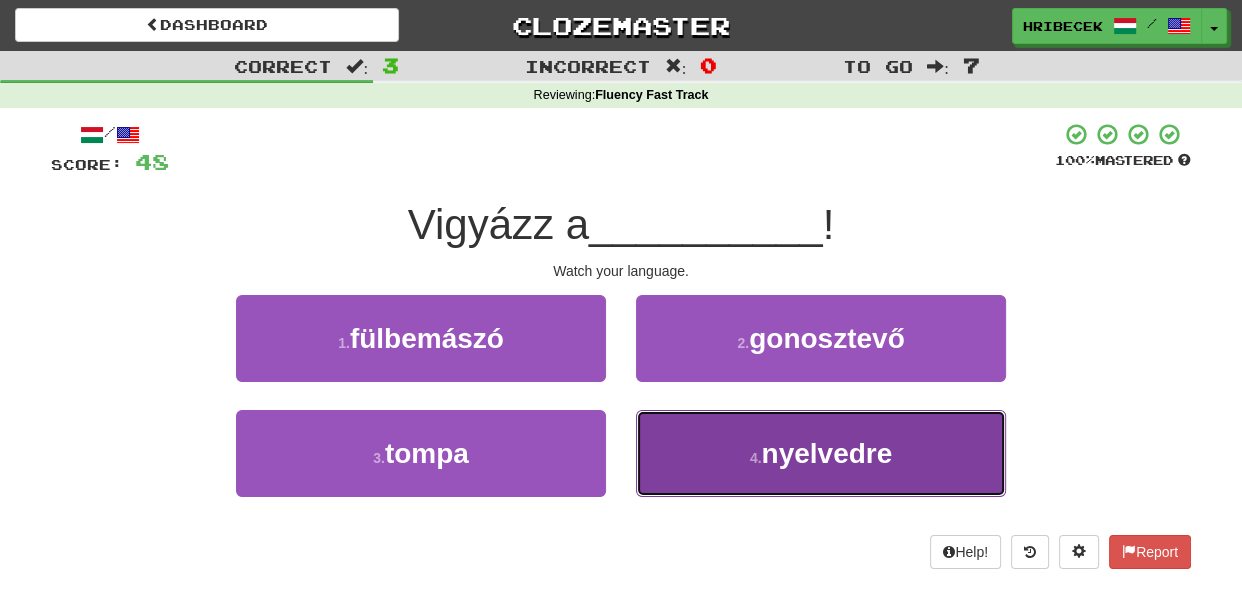 click on "4 .  nyelvedre" at bounding box center (821, 453) 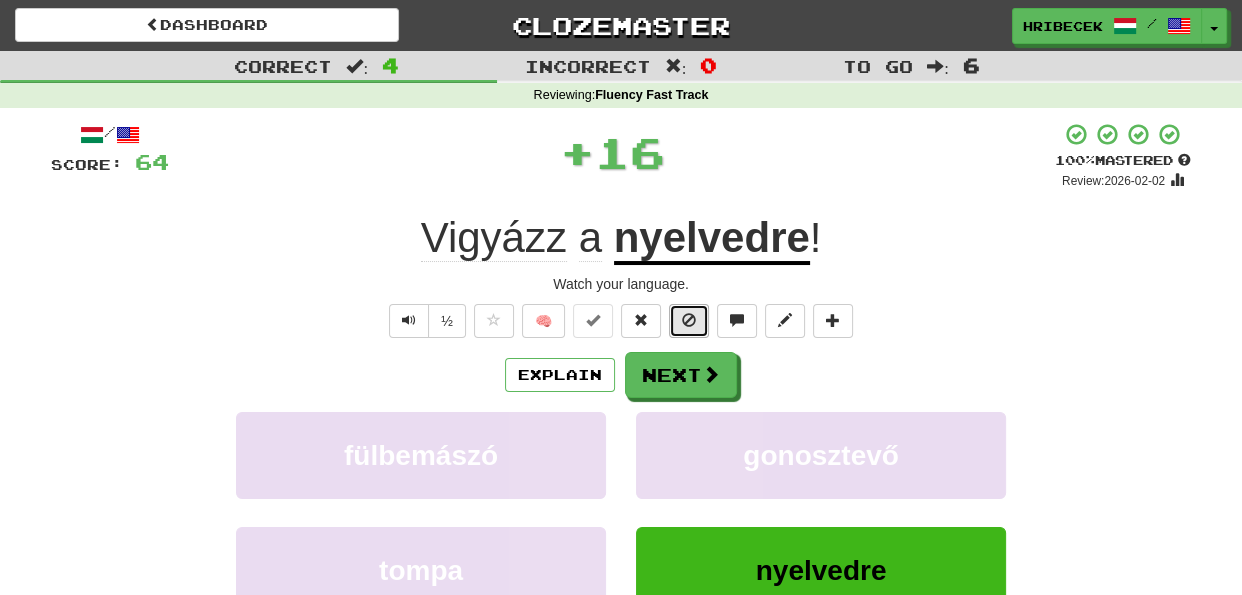 click at bounding box center (689, 321) 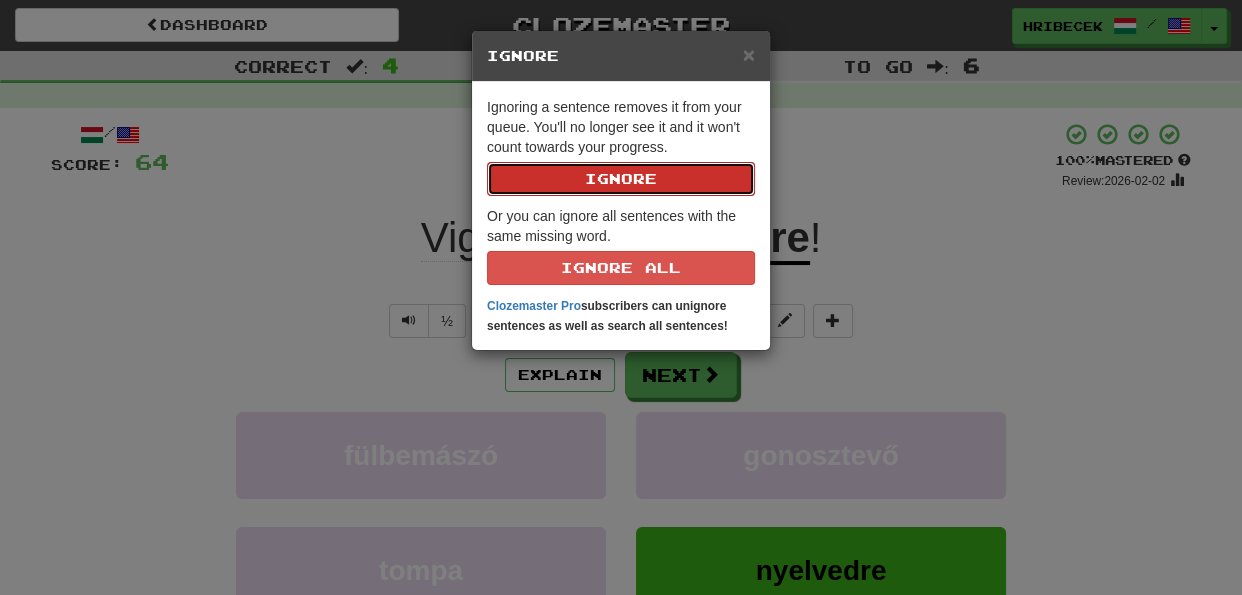click on "Ignore" at bounding box center (621, 179) 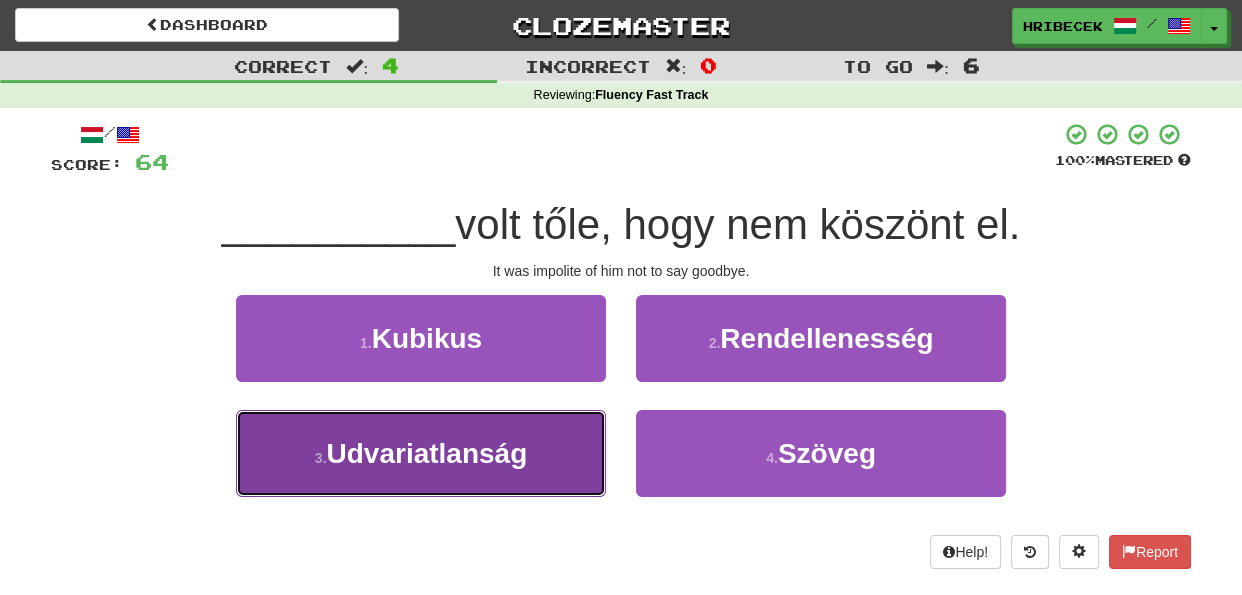 click on "3 .  Udvariatlanság" at bounding box center [421, 453] 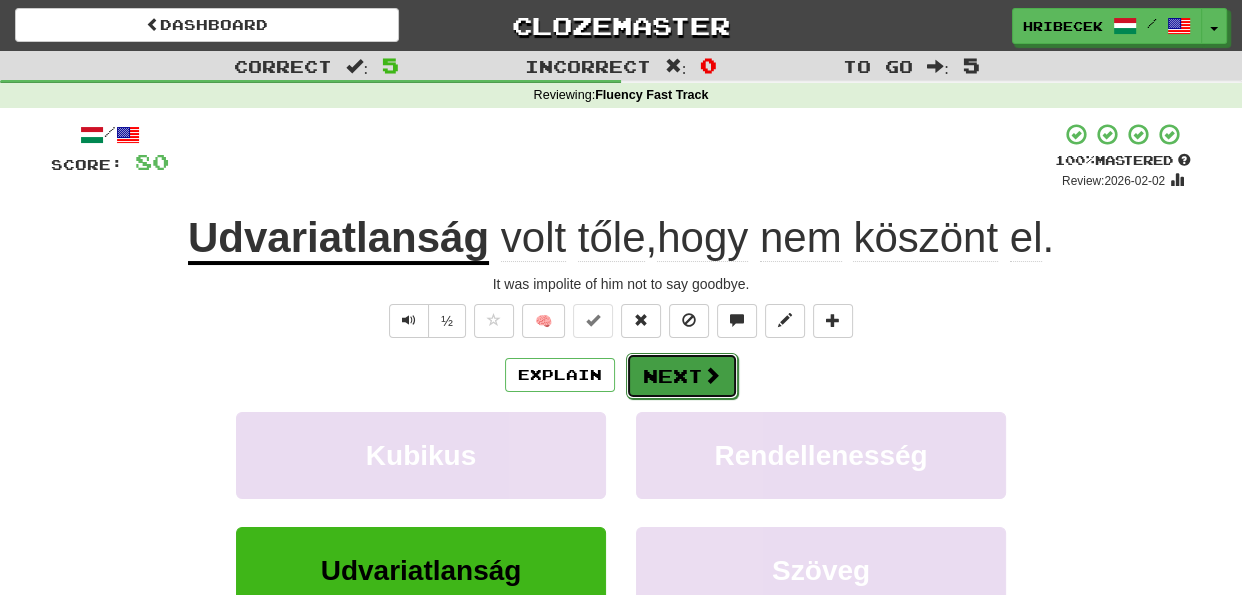 click on "Next" at bounding box center (682, 376) 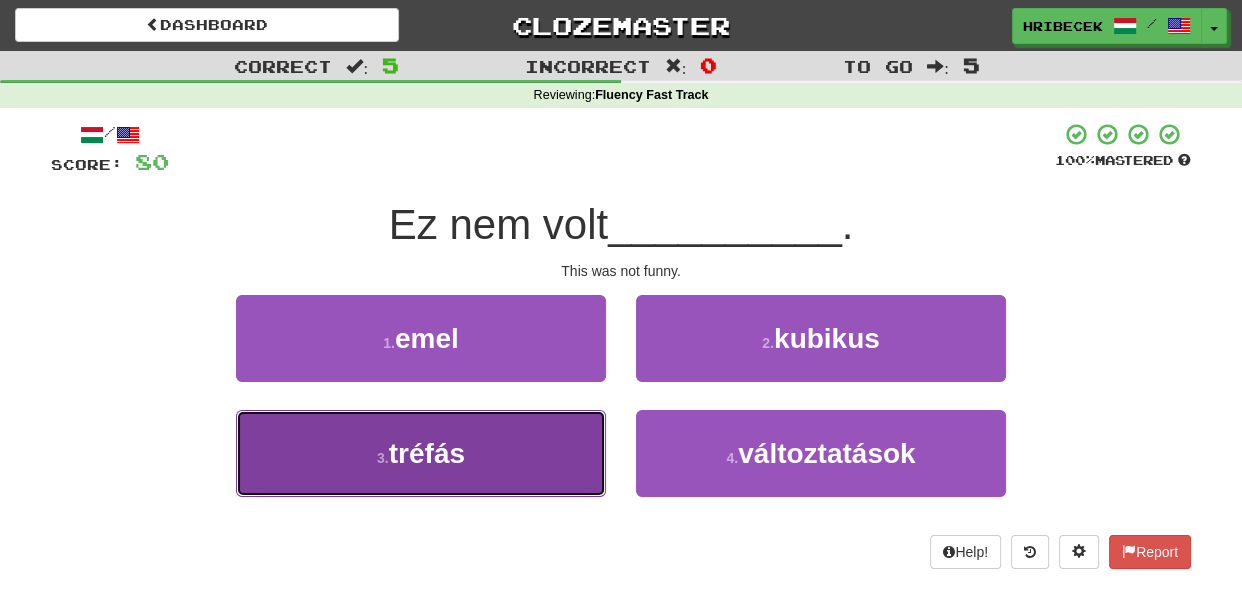 click on "3 .  tréfás" at bounding box center (421, 453) 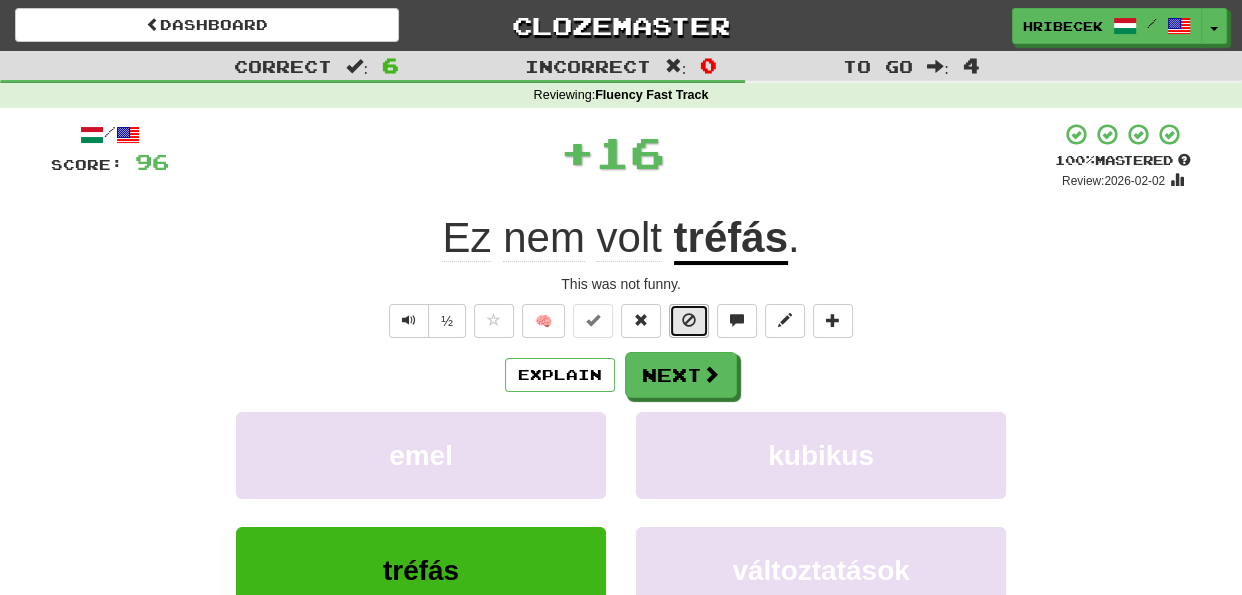 click at bounding box center [689, 320] 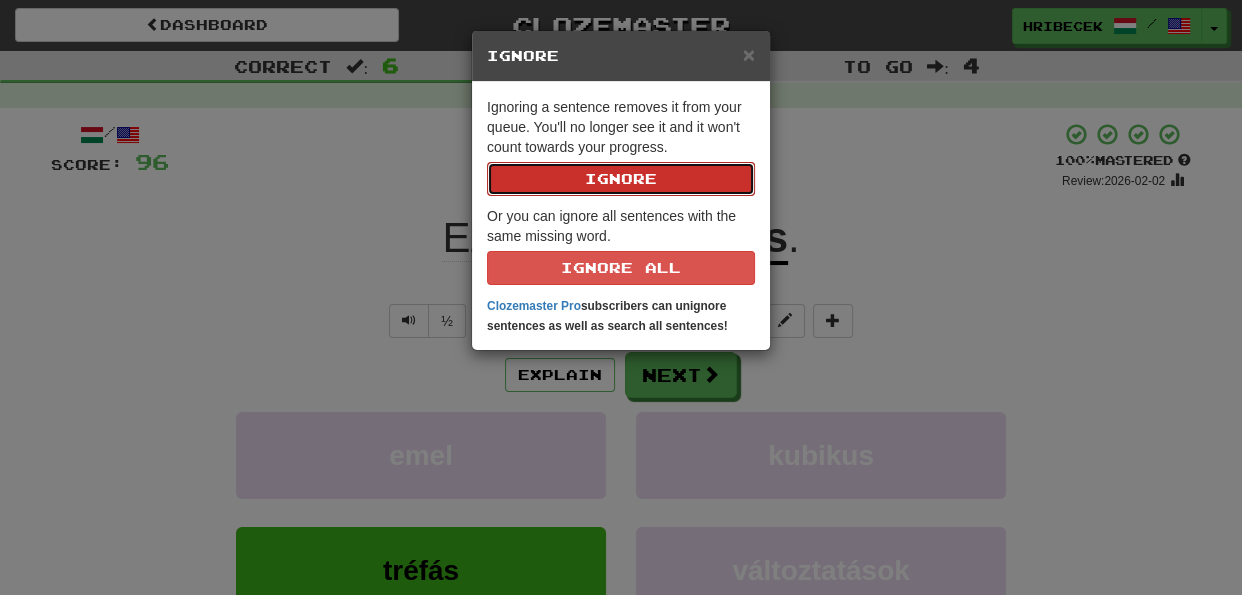 click on "Ignore" at bounding box center [621, 179] 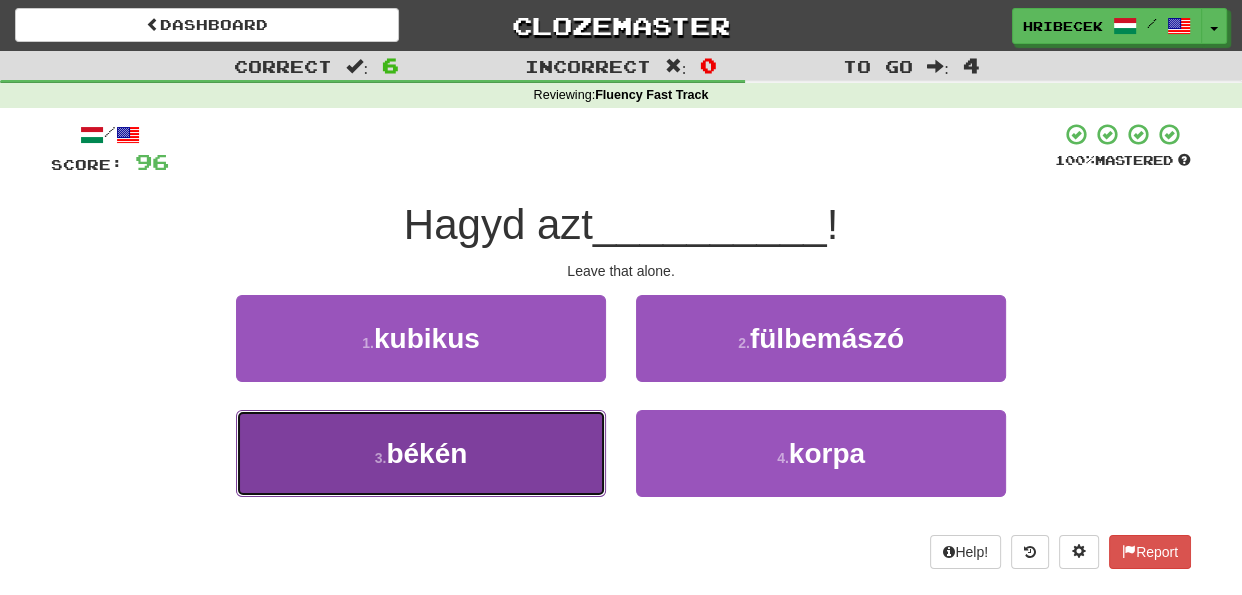 click on "3 .  békén" at bounding box center [421, 453] 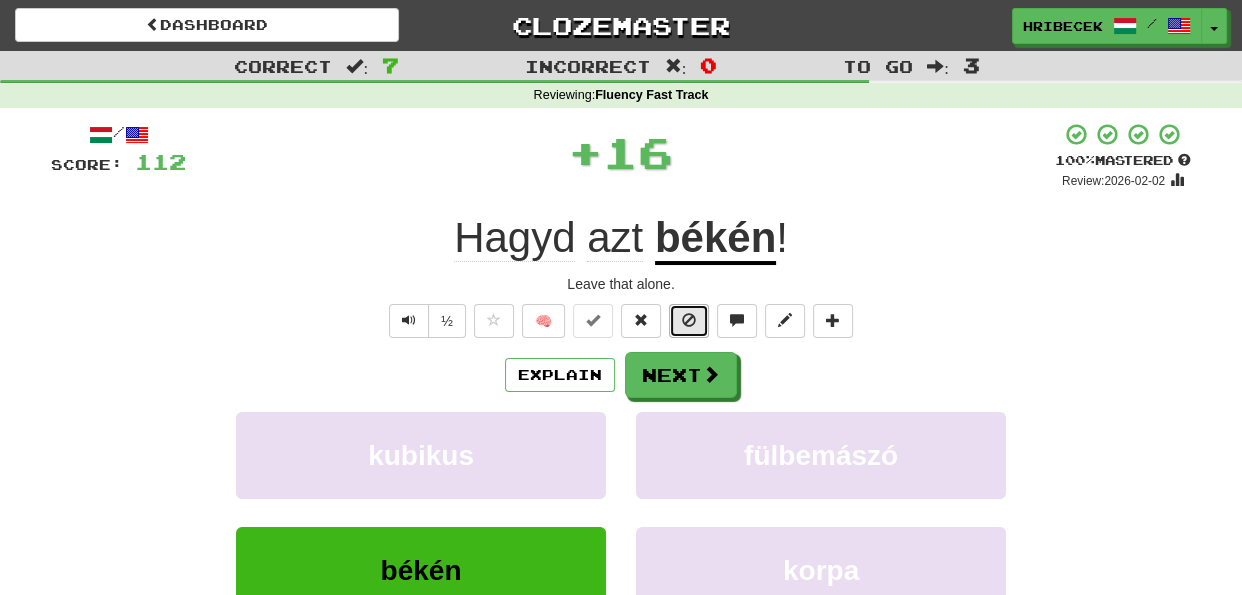 click at bounding box center (689, 320) 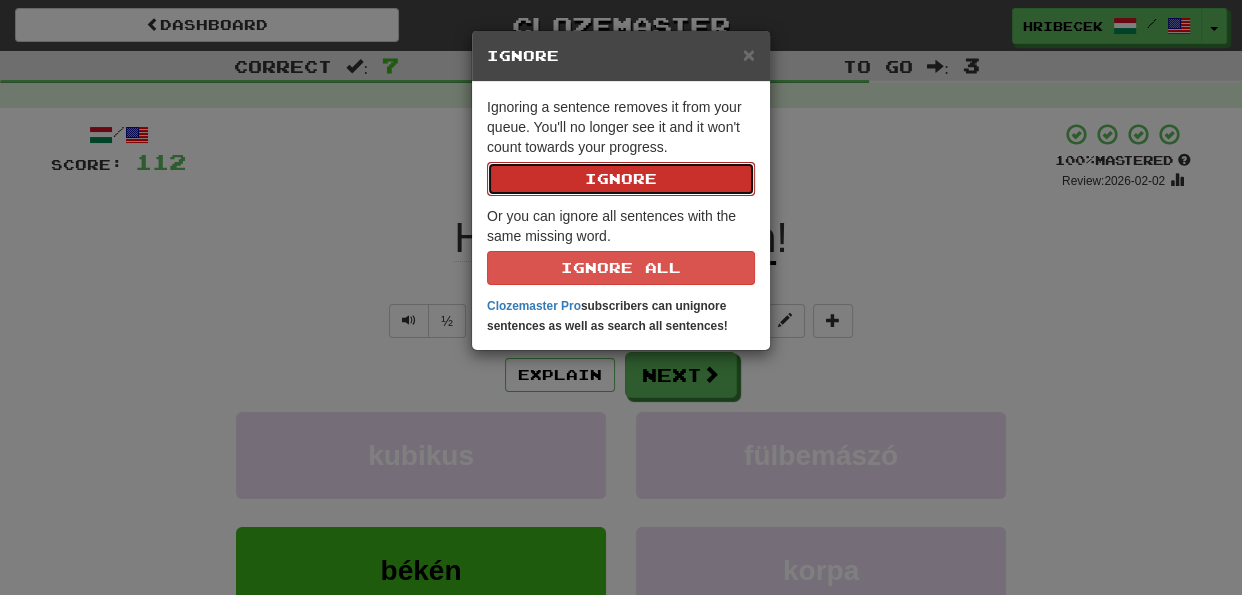 click on "Ignore" at bounding box center [621, 179] 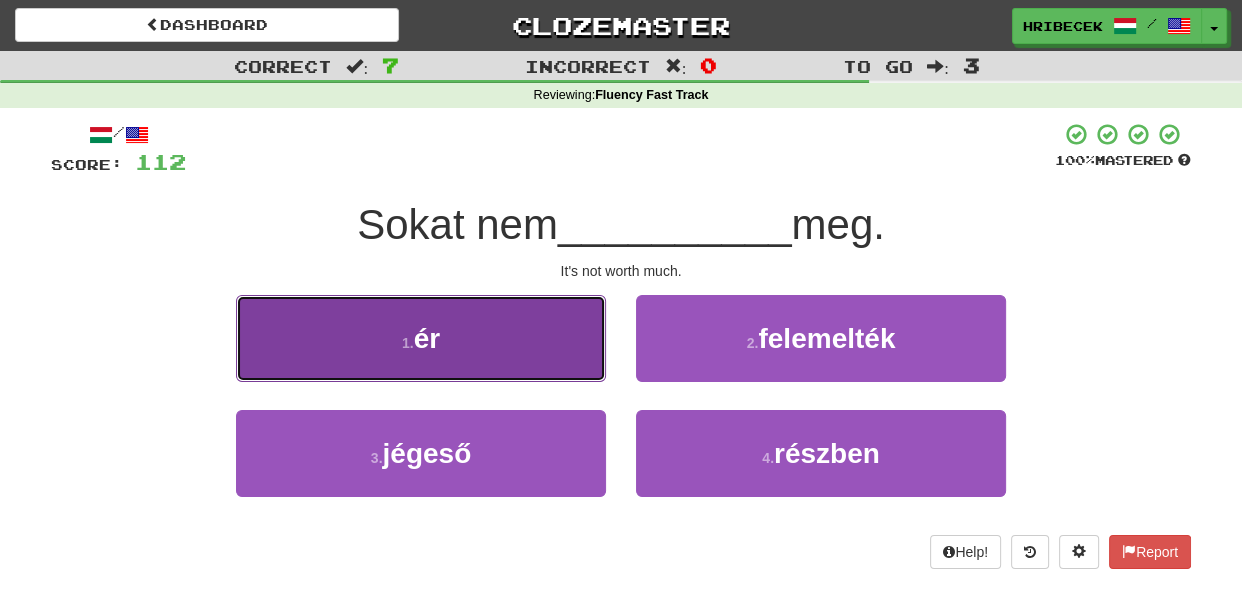 click on "1 .  ér" at bounding box center [421, 338] 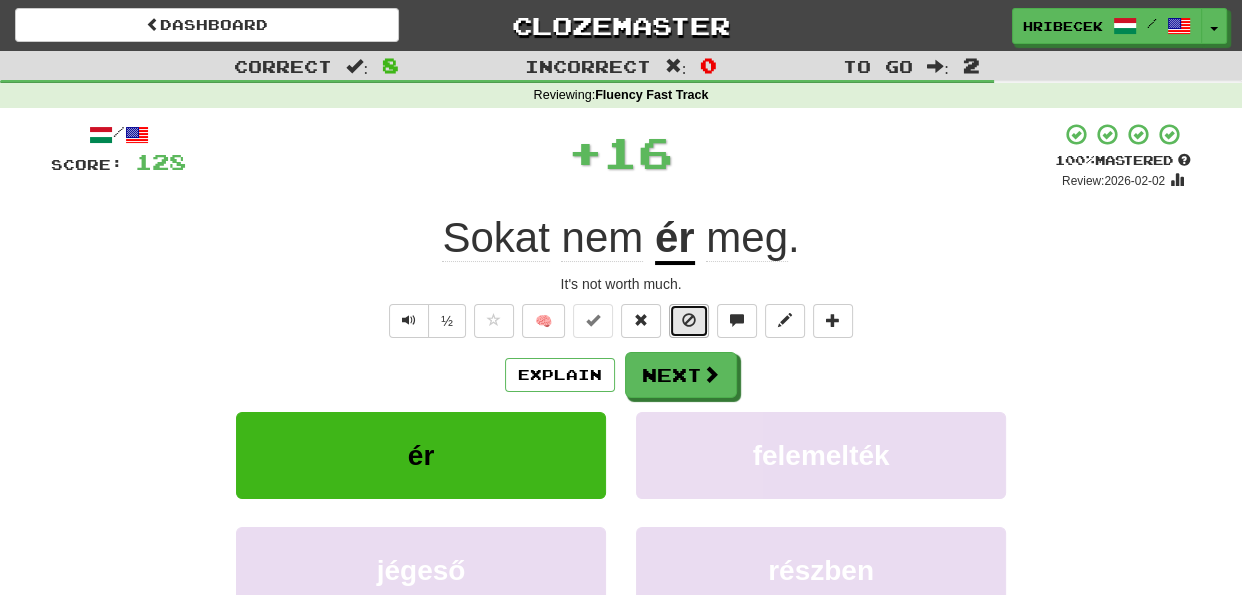 click at bounding box center [689, 320] 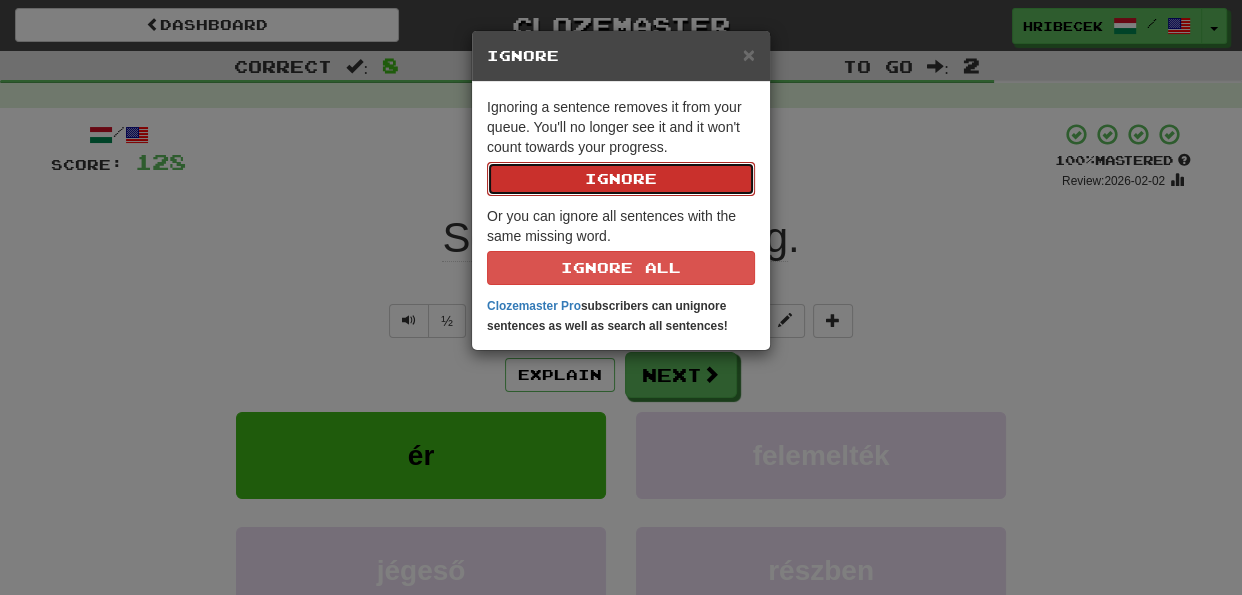 click on "Ignore" at bounding box center [621, 179] 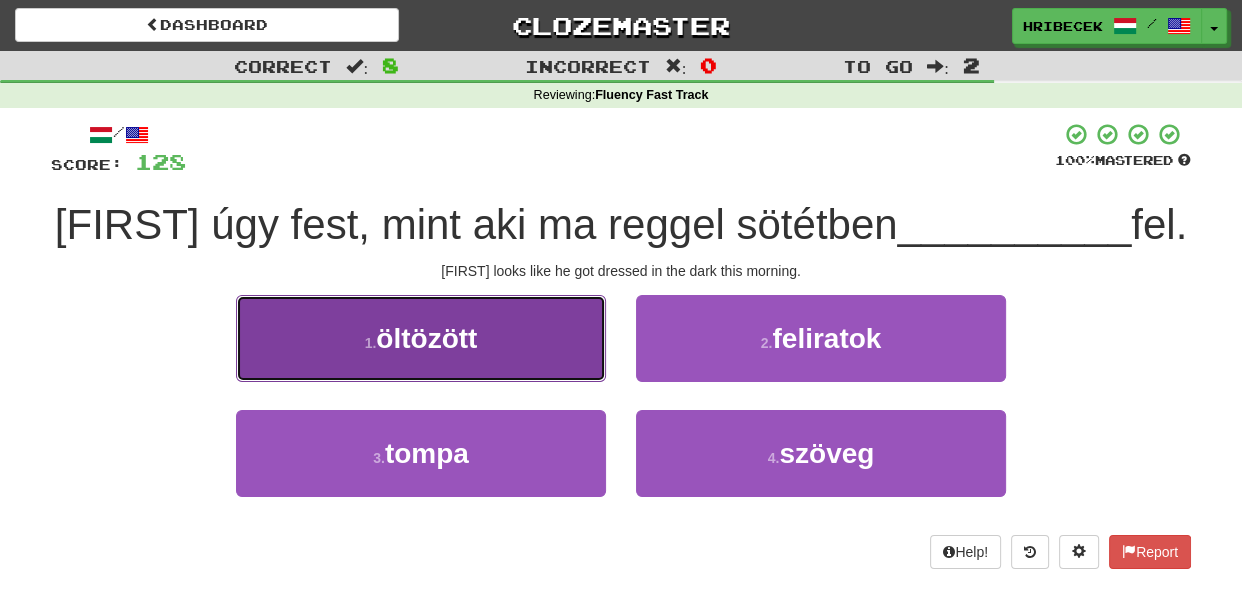 click on "1 .  öltözött" at bounding box center (421, 338) 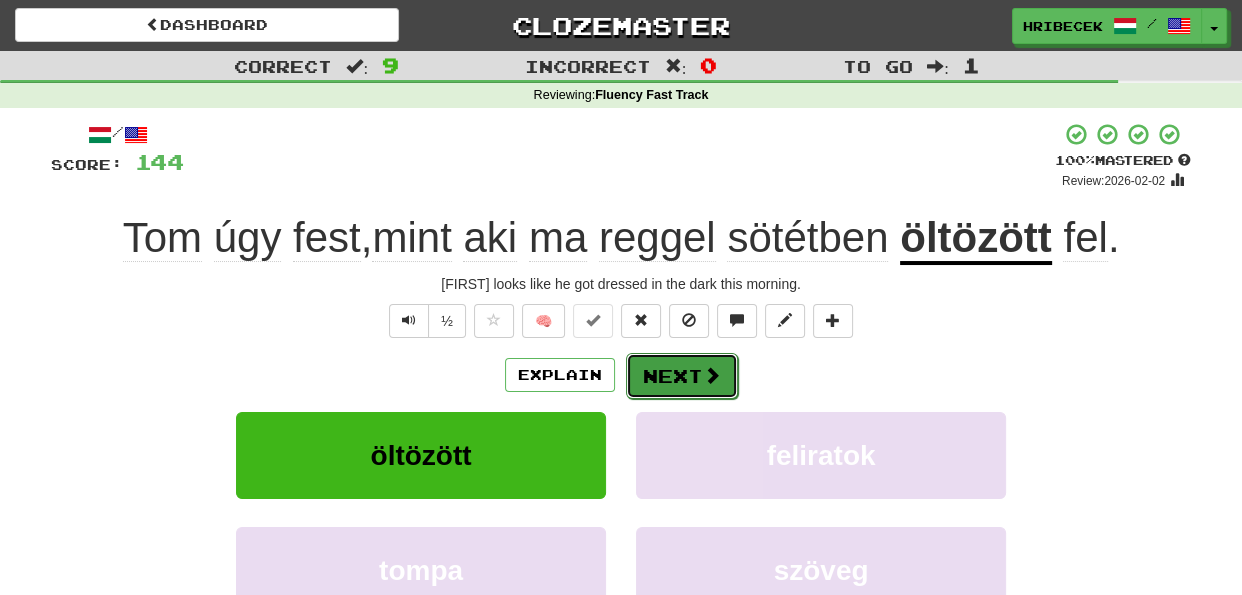 click on "Next" at bounding box center (682, 376) 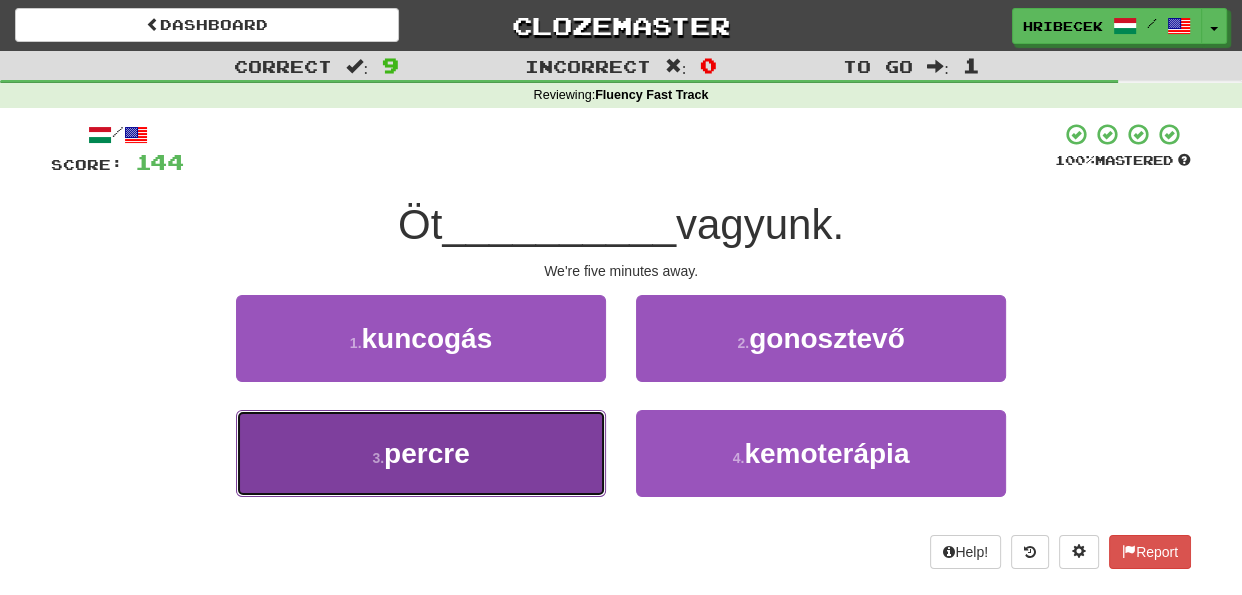 click on "3 .  percre" at bounding box center [421, 453] 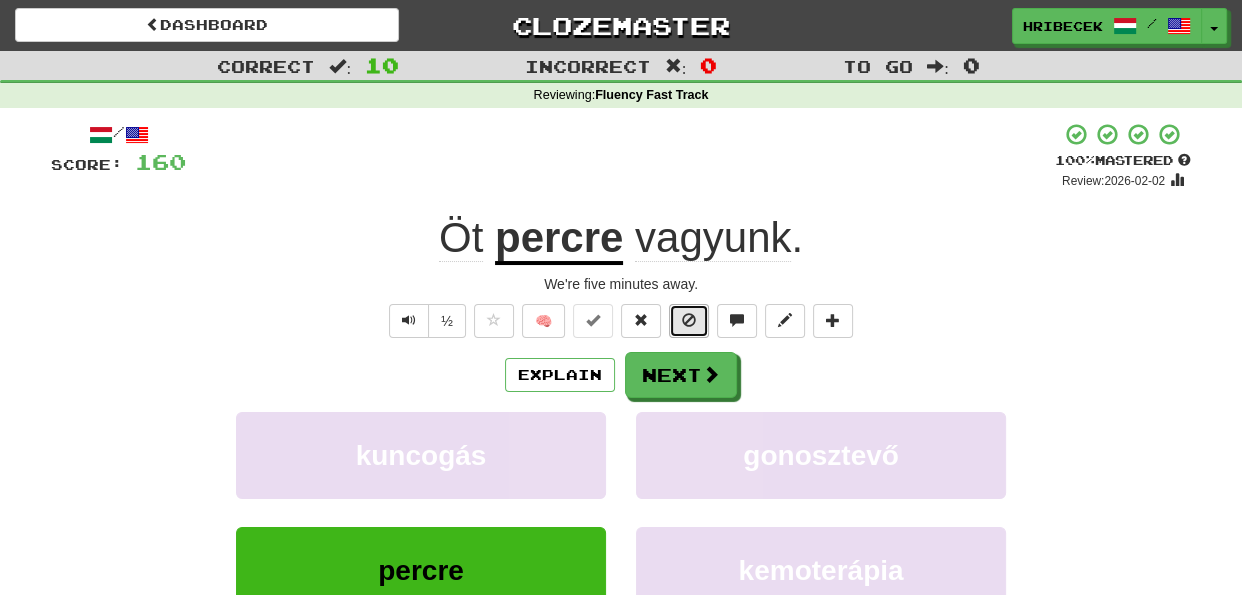 click at bounding box center (689, 321) 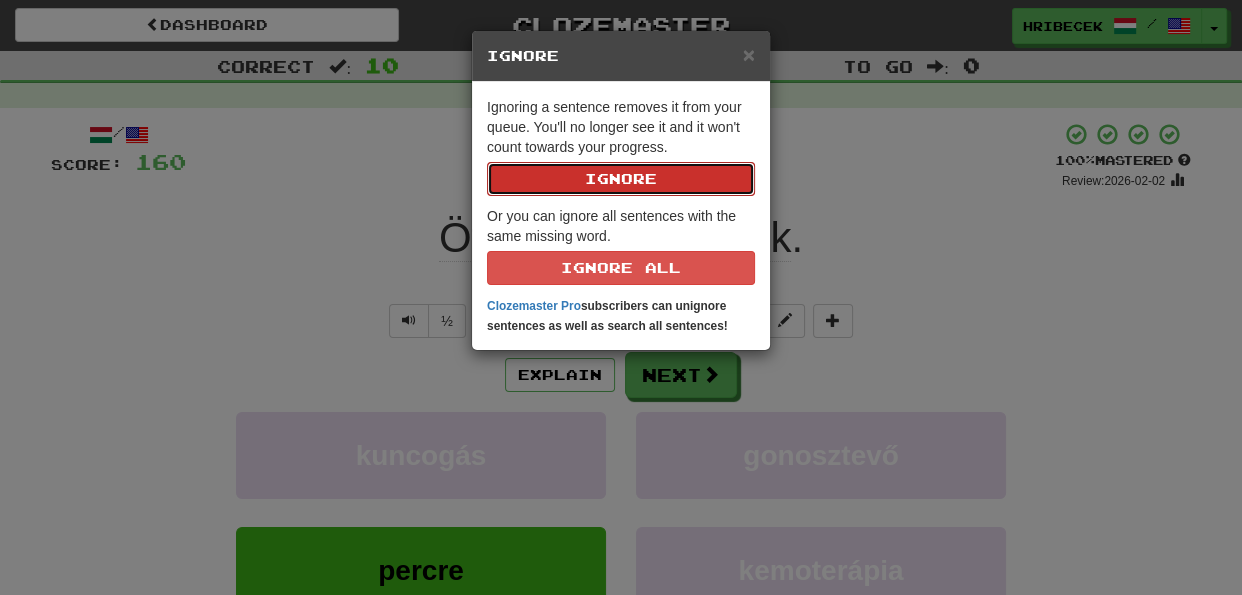 click on "Ignore" at bounding box center [621, 179] 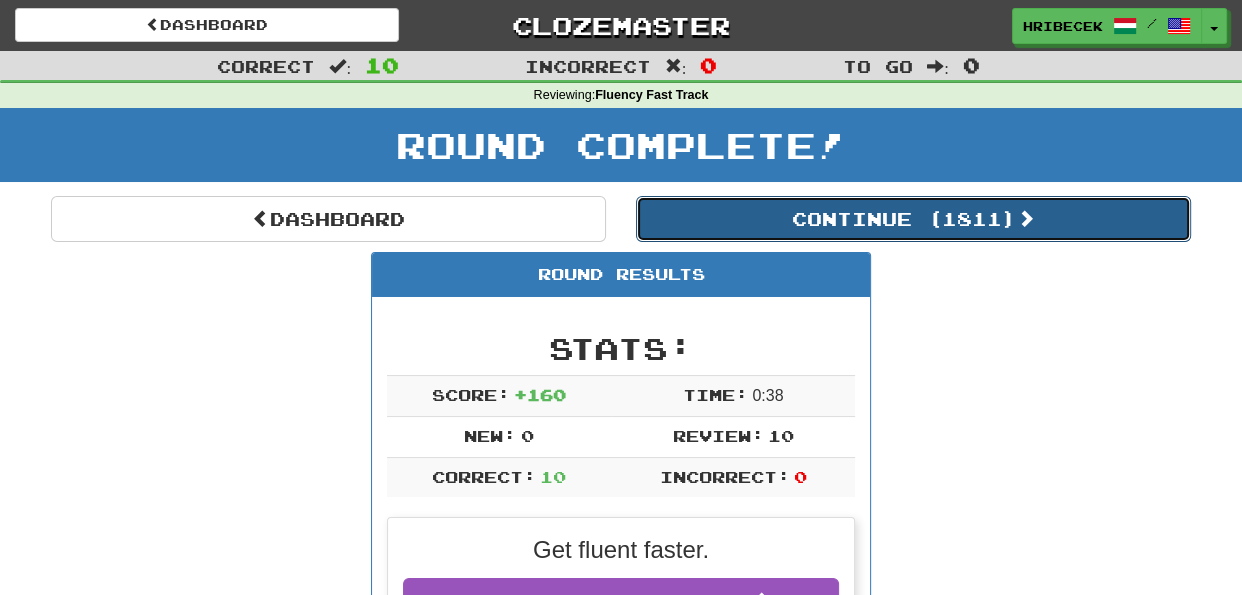 click on "Continue ( 1811 )" at bounding box center (913, 219) 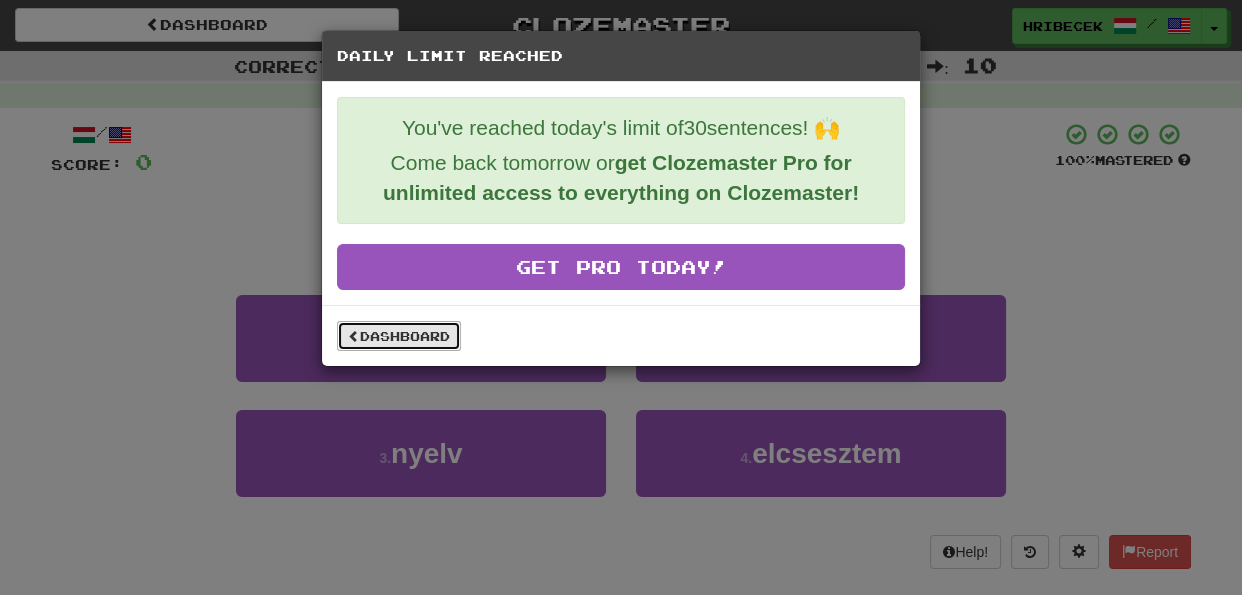 click on "Dashboard" at bounding box center [399, 336] 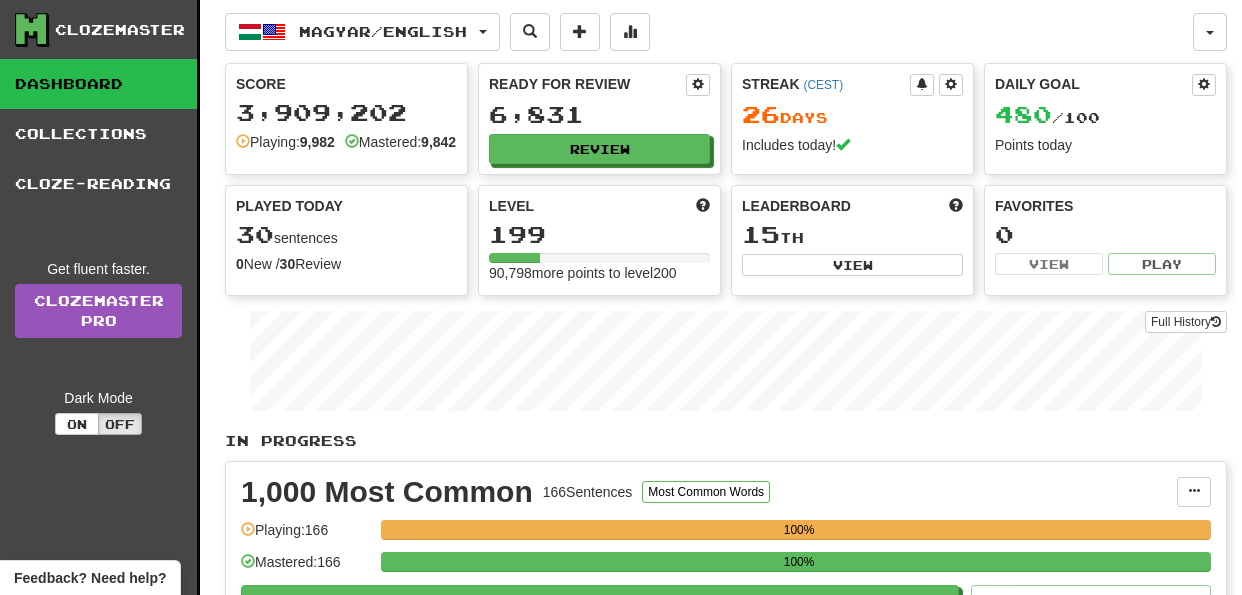 scroll, scrollTop: 0, scrollLeft: 0, axis: both 